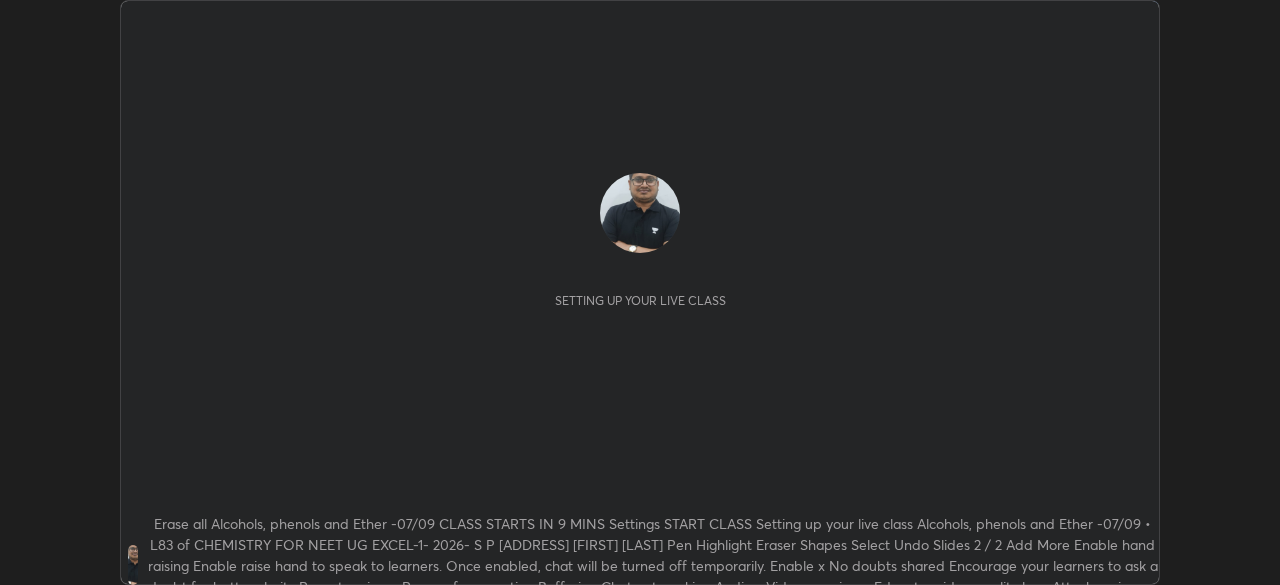 scroll, scrollTop: 0, scrollLeft: 0, axis: both 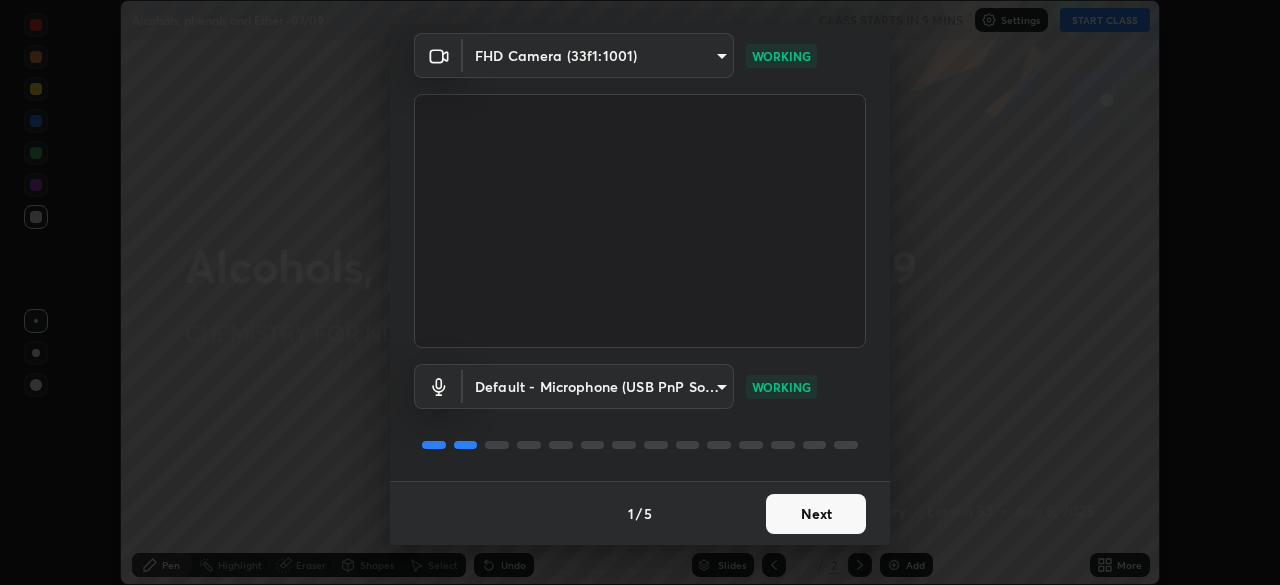click on "Next" at bounding box center (816, 514) 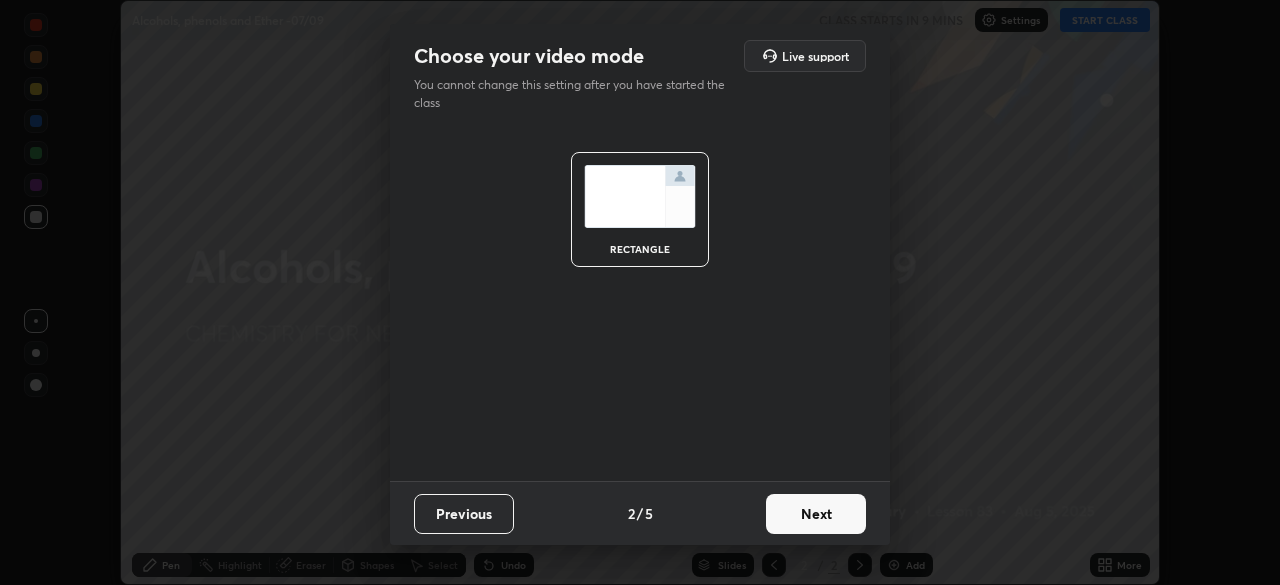 click on "Next" at bounding box center [816, 514] 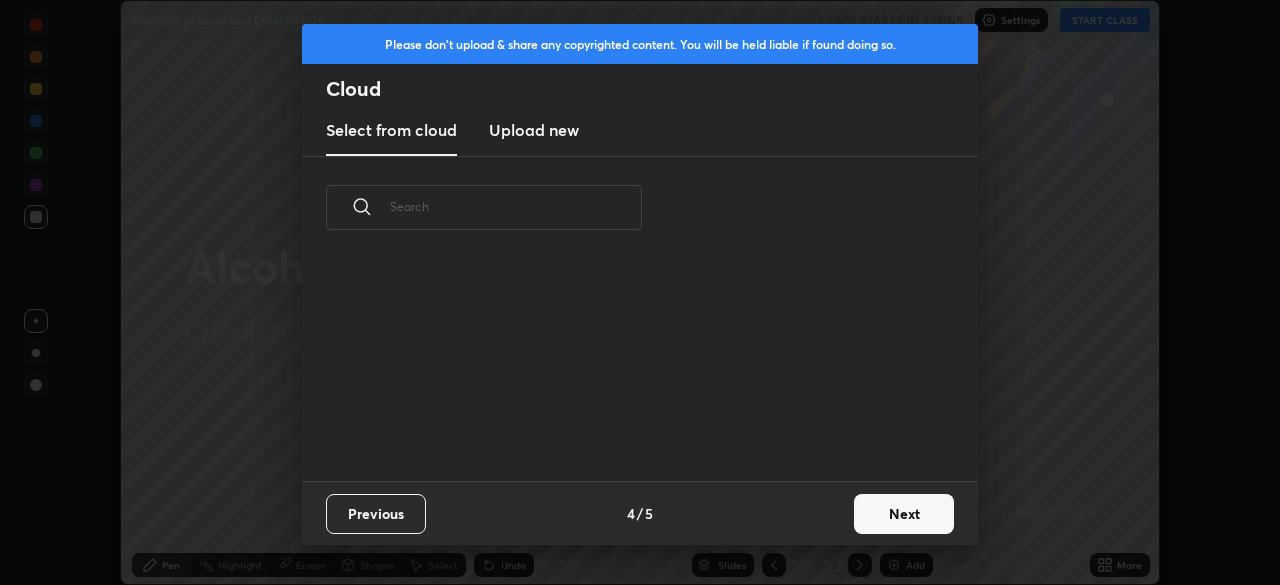 click on "Previous 4 / 5 Next" at bounding box center (640, 513) 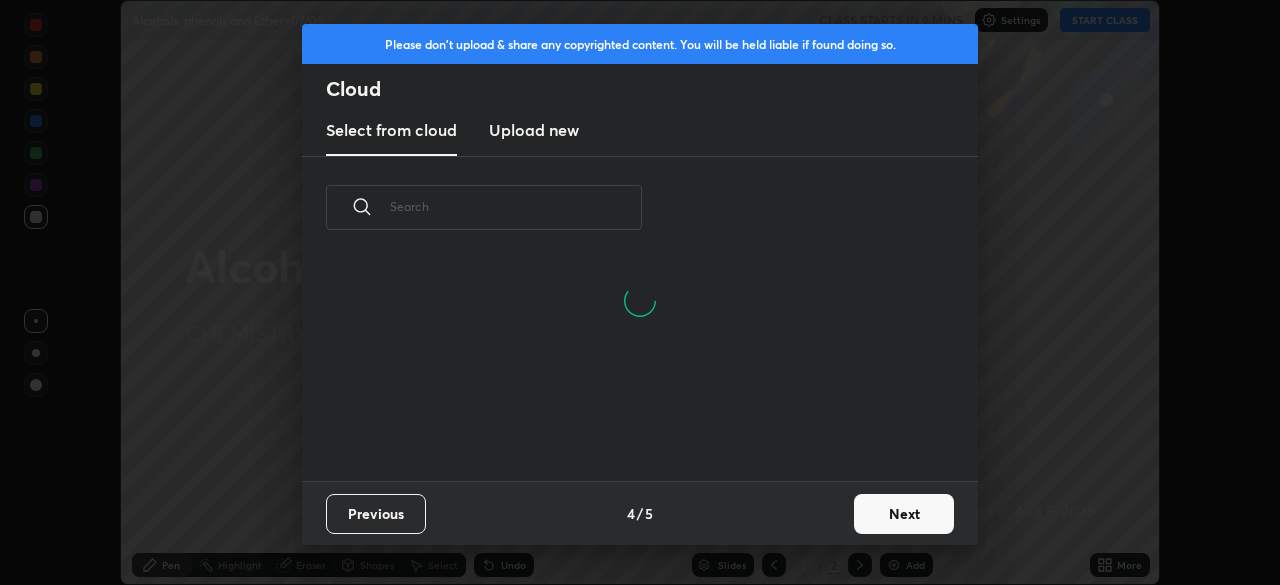 click on "Next" at bounding box center [904, 514] 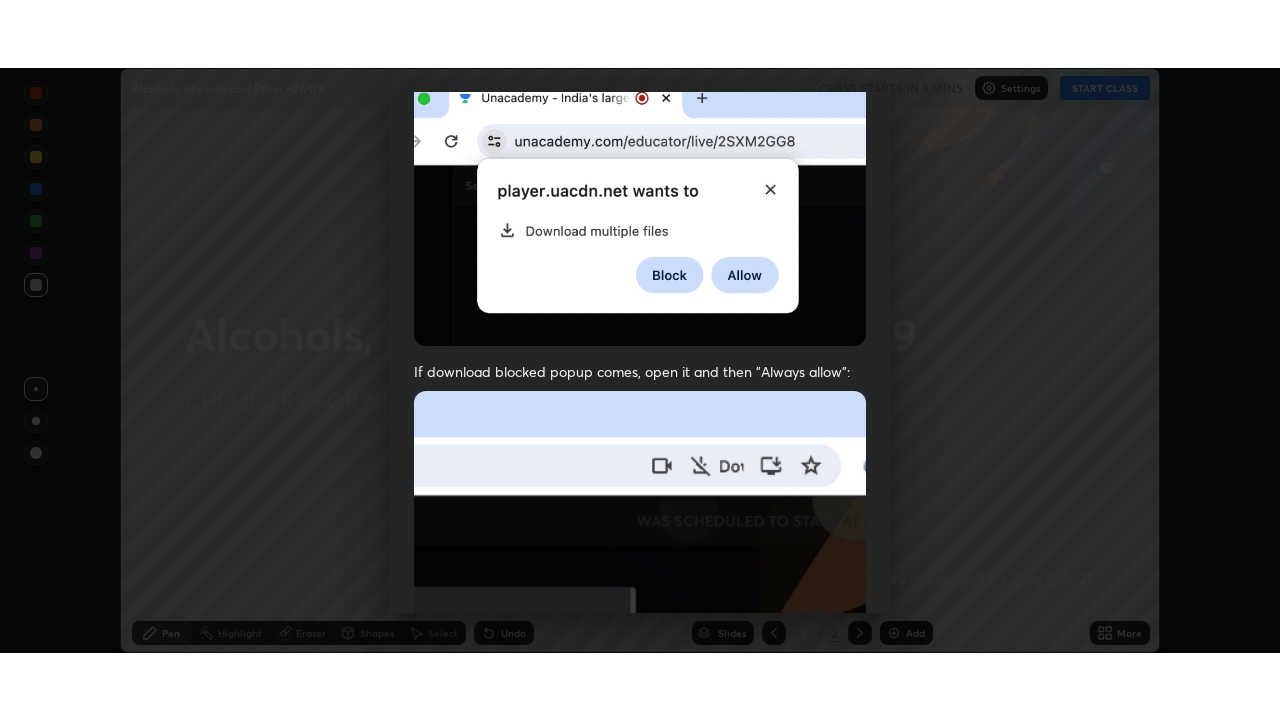 scroll, scrollTop: 479, scrollLeft: 0, axis: vertical 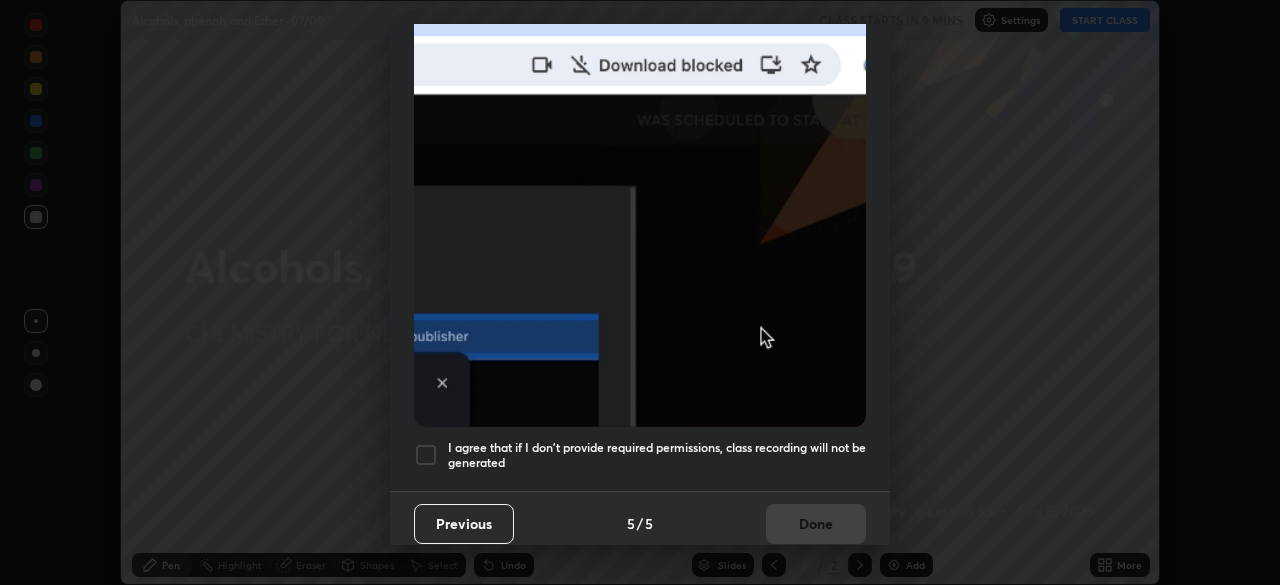 click at bounding box center (426, 455) 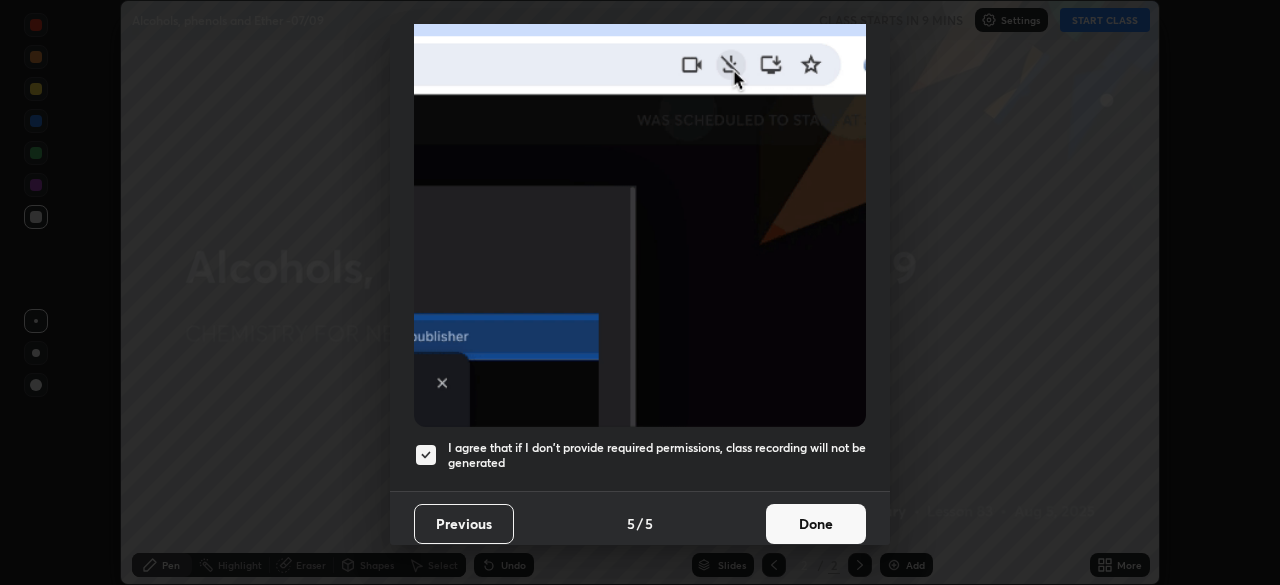 click on "Done" at bounding box center [816, 524] 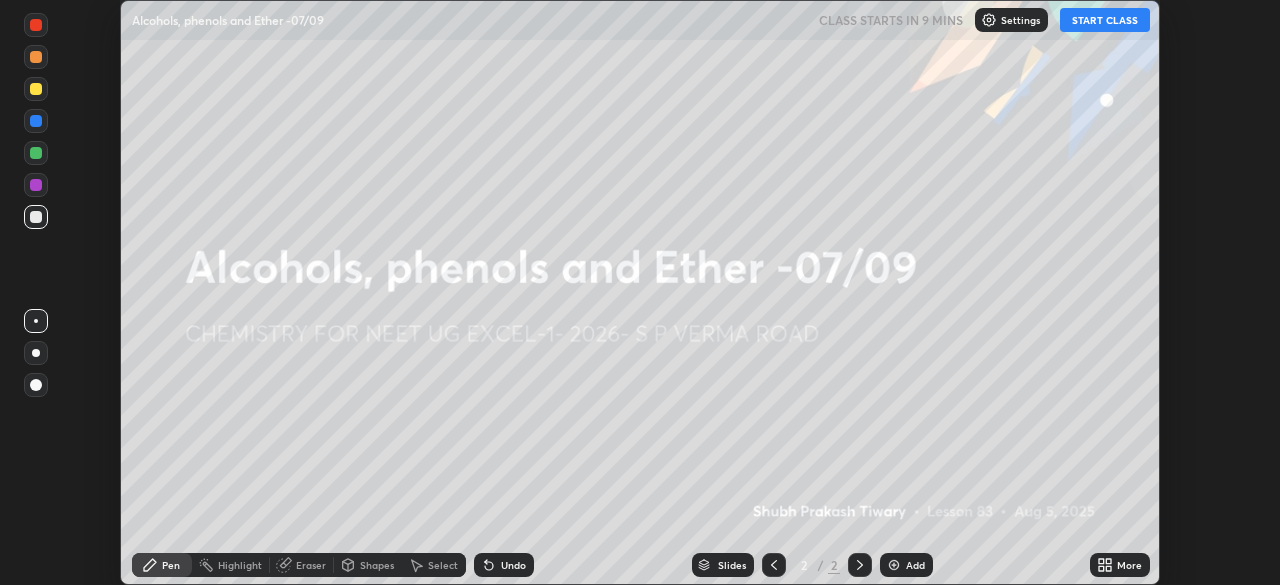 click 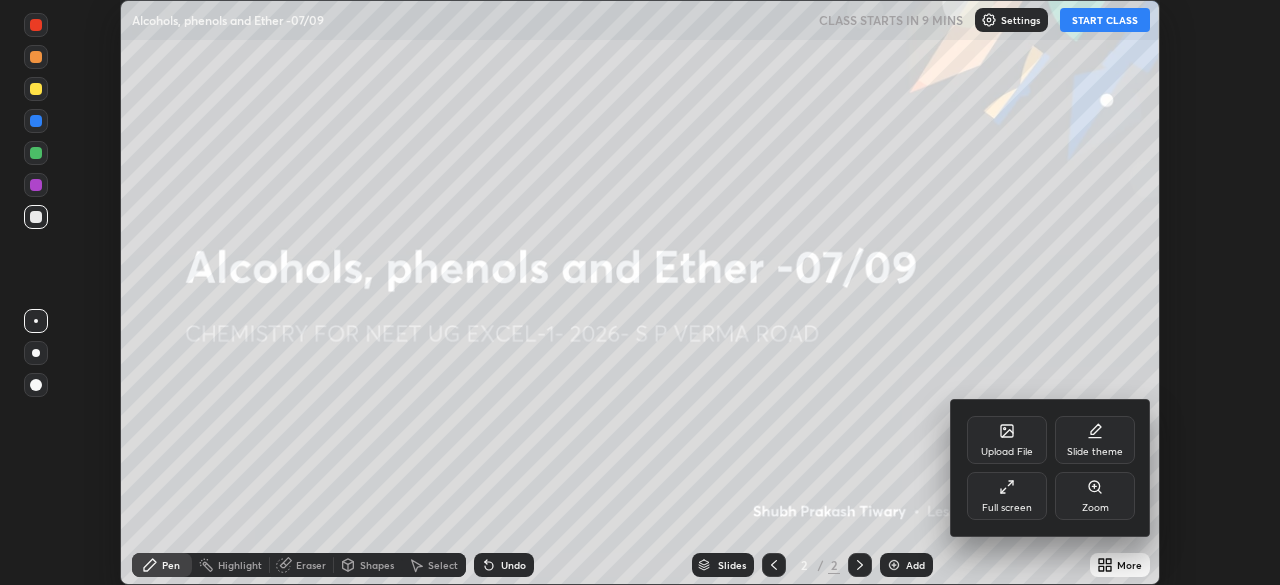 click on "Full screen" at bounding box center [1007, 496] 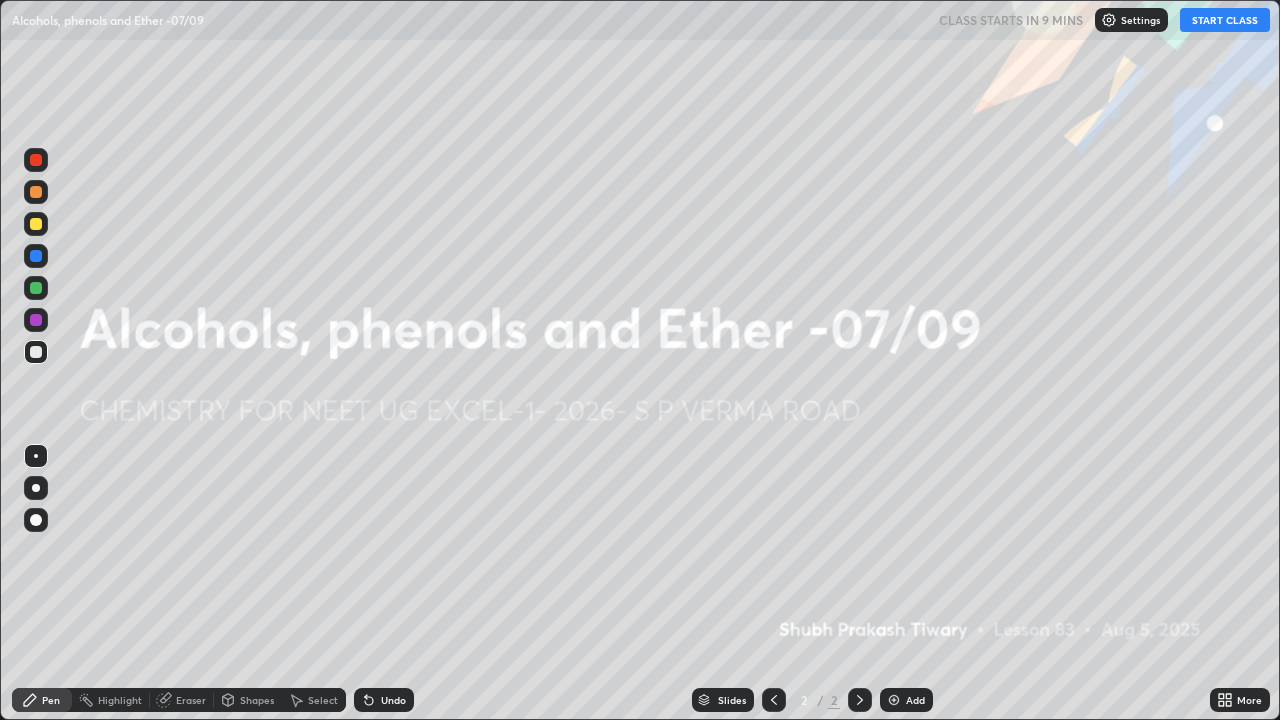 scroll, scrollTop: 99280, scrollLeft: 98720, axis: both 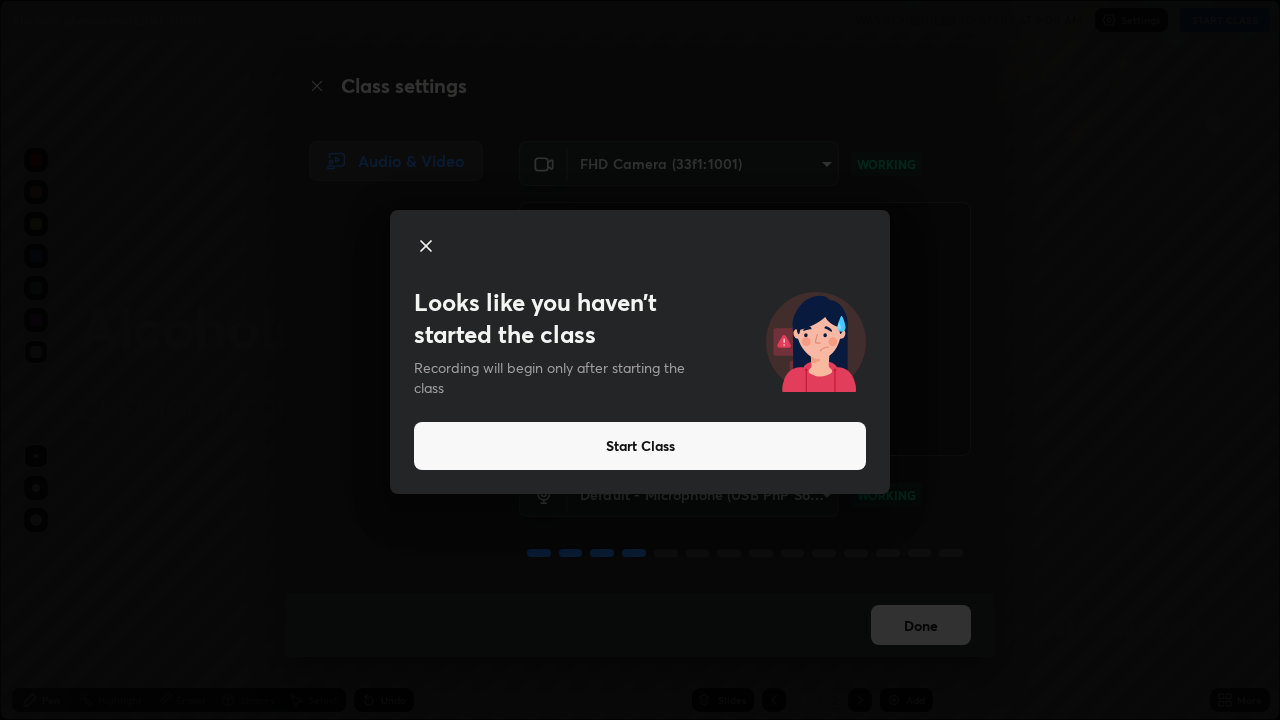 click on "Start Class" at bounding box center (640, 446) 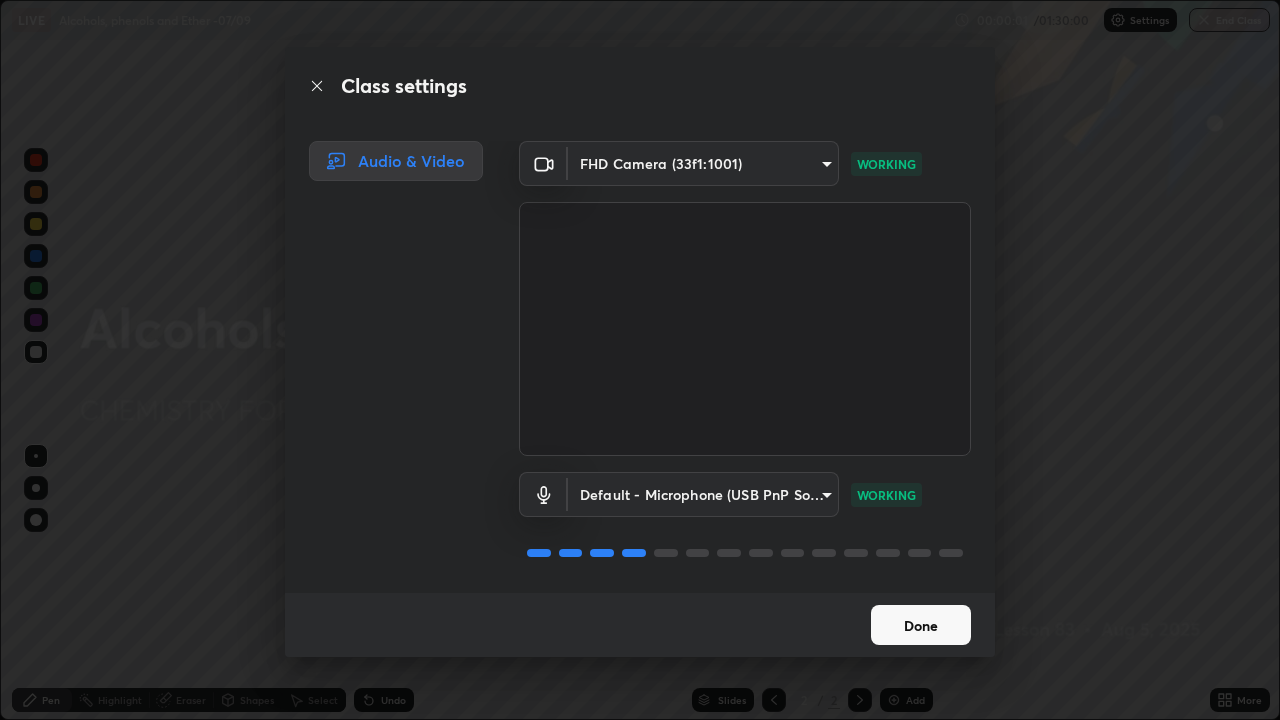click on "Done" at bounding box center (921, 625) 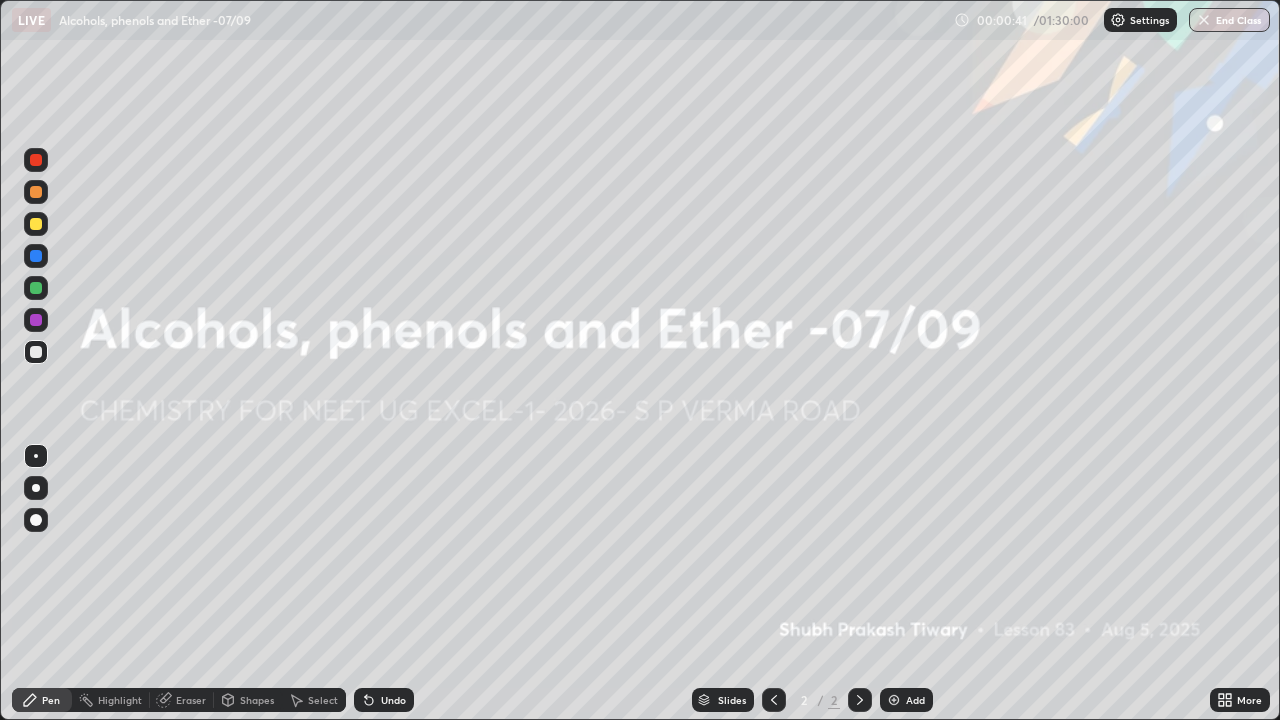 click on "Add" at bounding box center [915, 700] 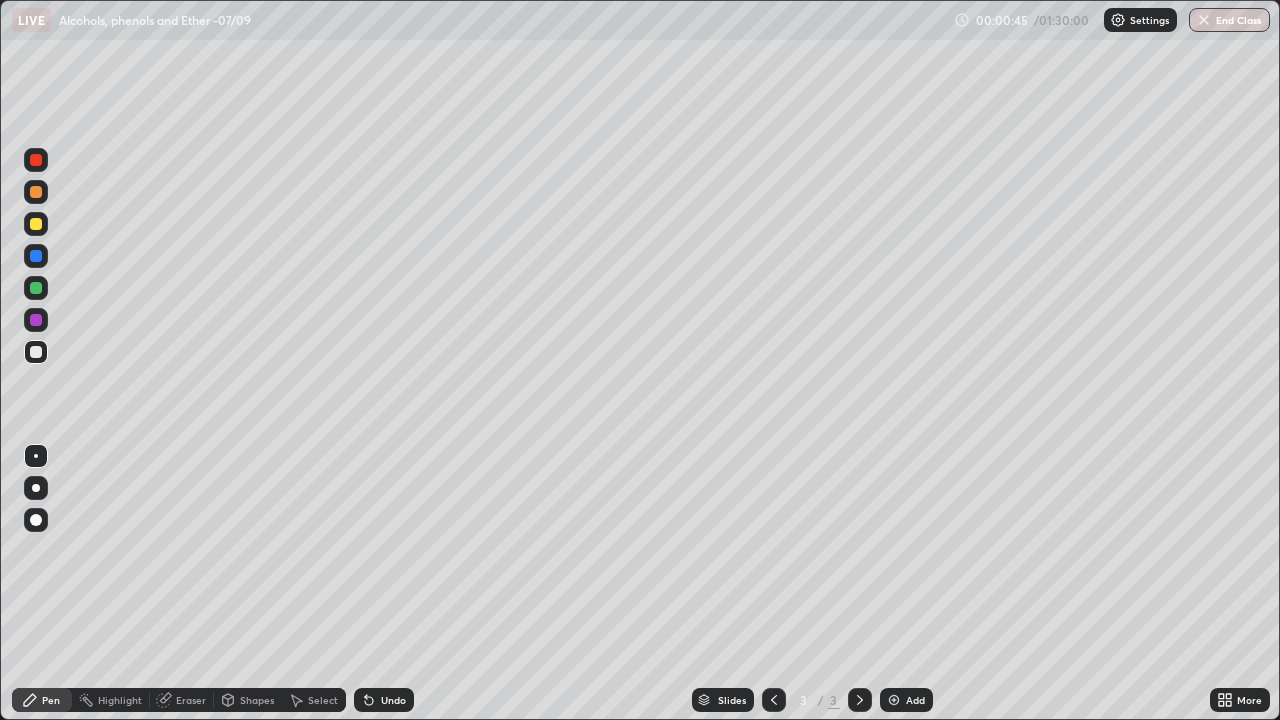 click at bounding box center (36, 488) 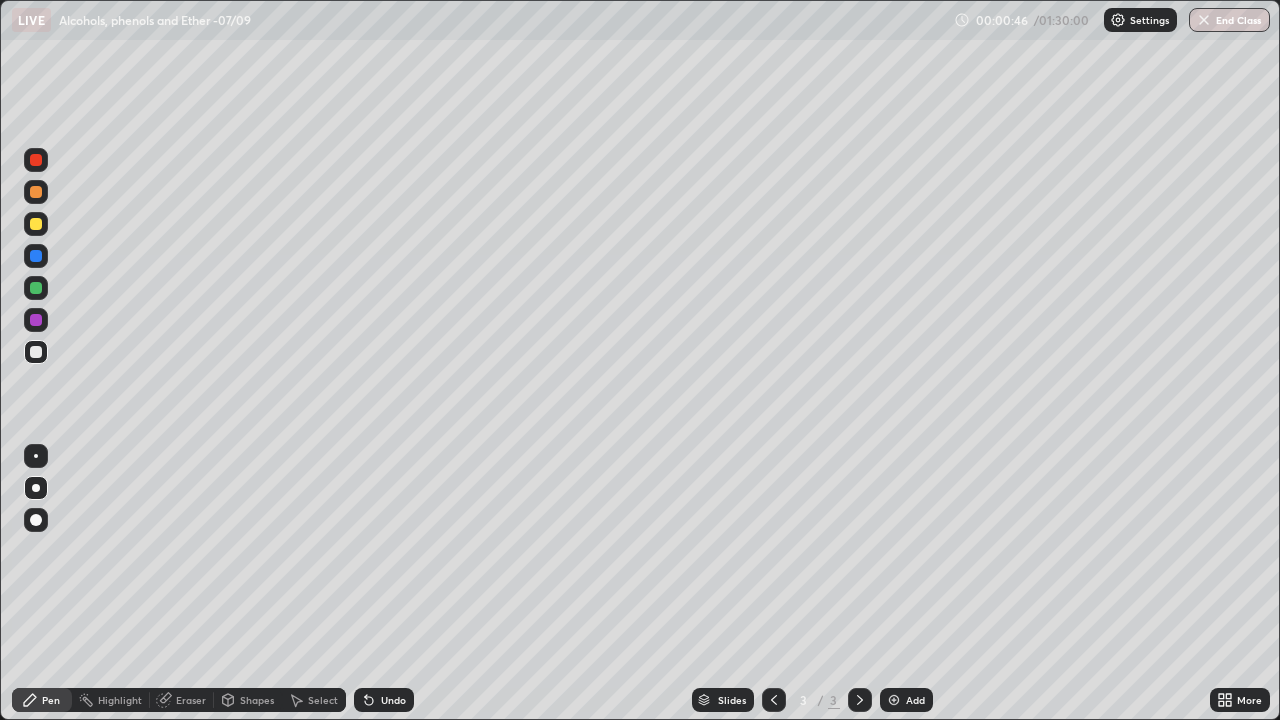 click at bounding box center (36, 192) 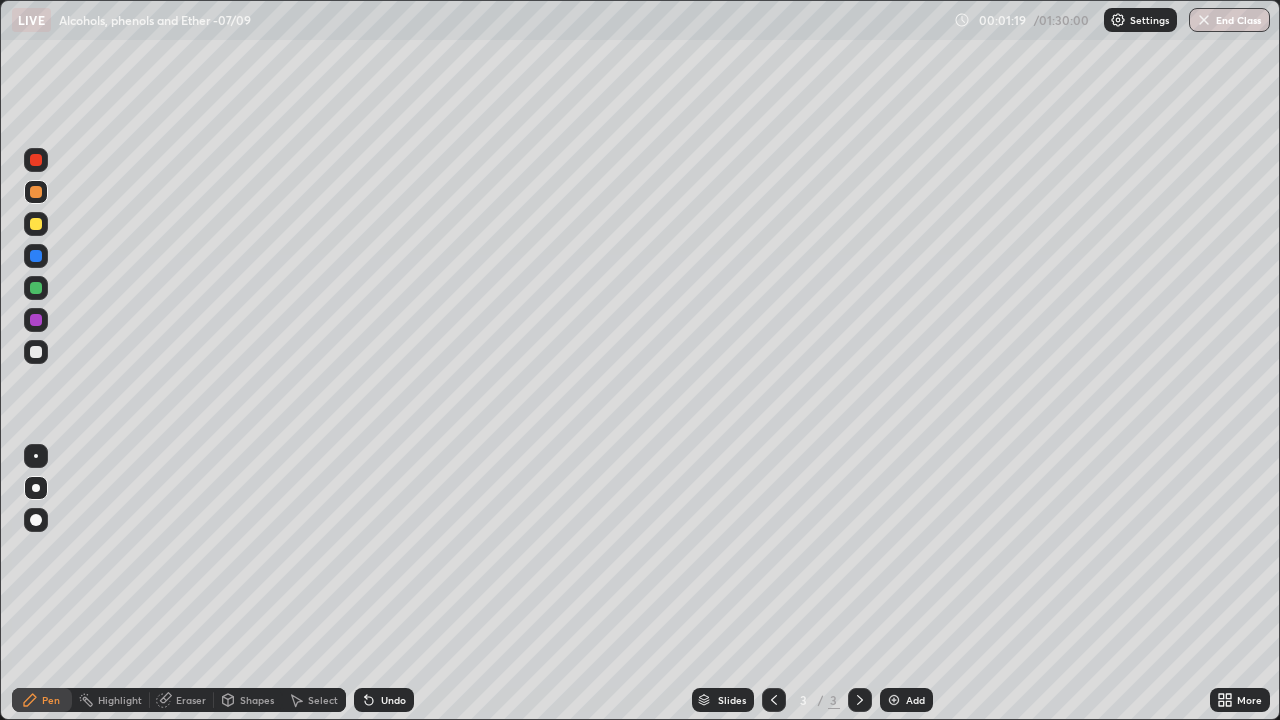 click on "Undo" at bounding box center [393, 700] 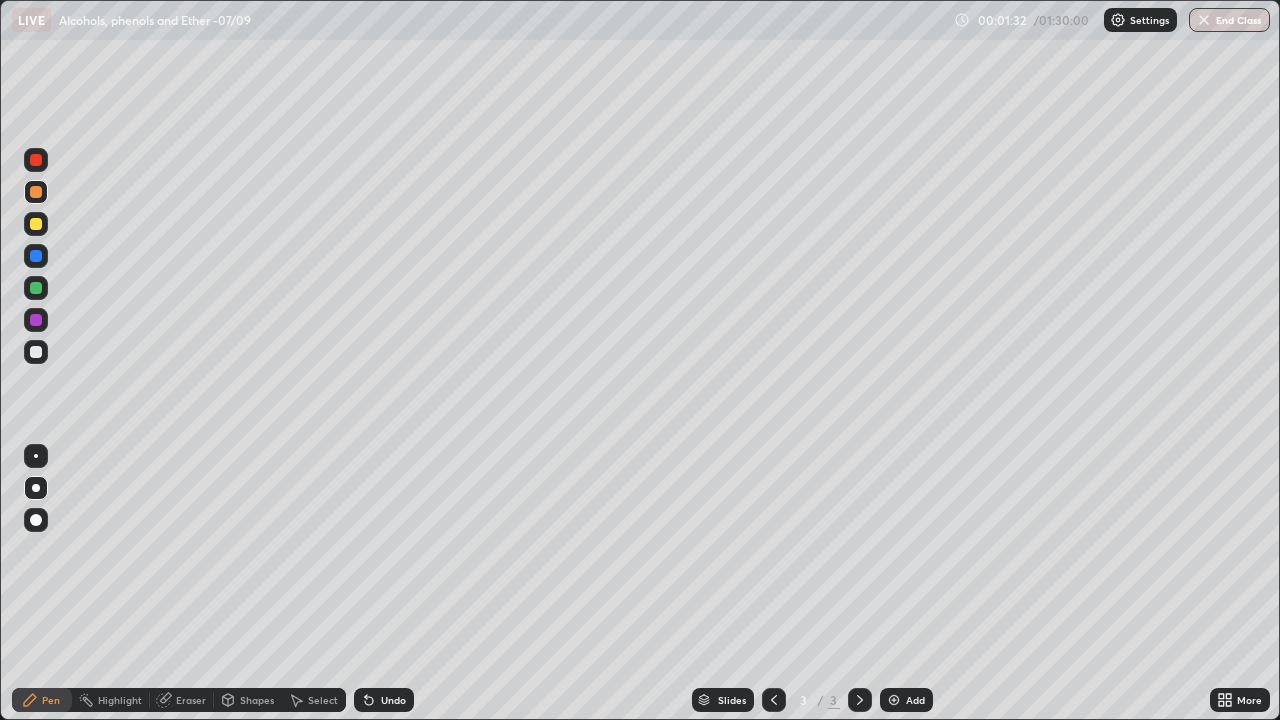 click on "Undo" at bounding box center [393, 700] 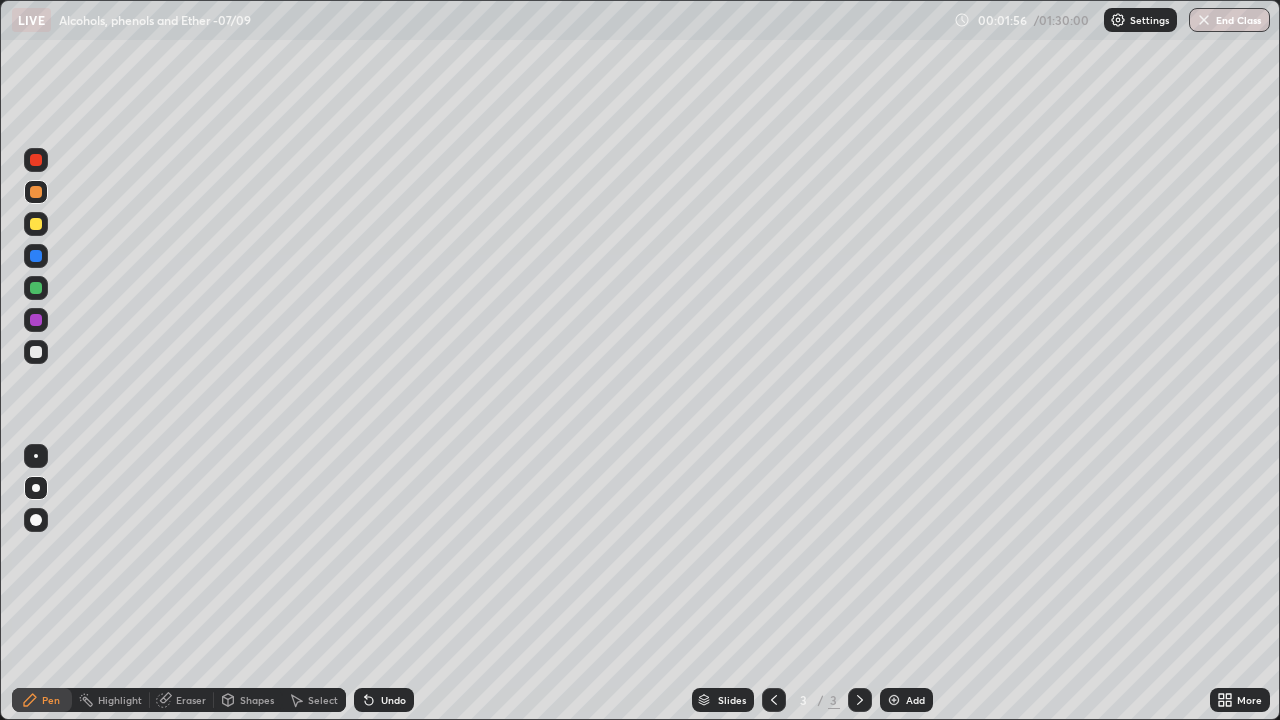 click at bounding box center (36, 352) 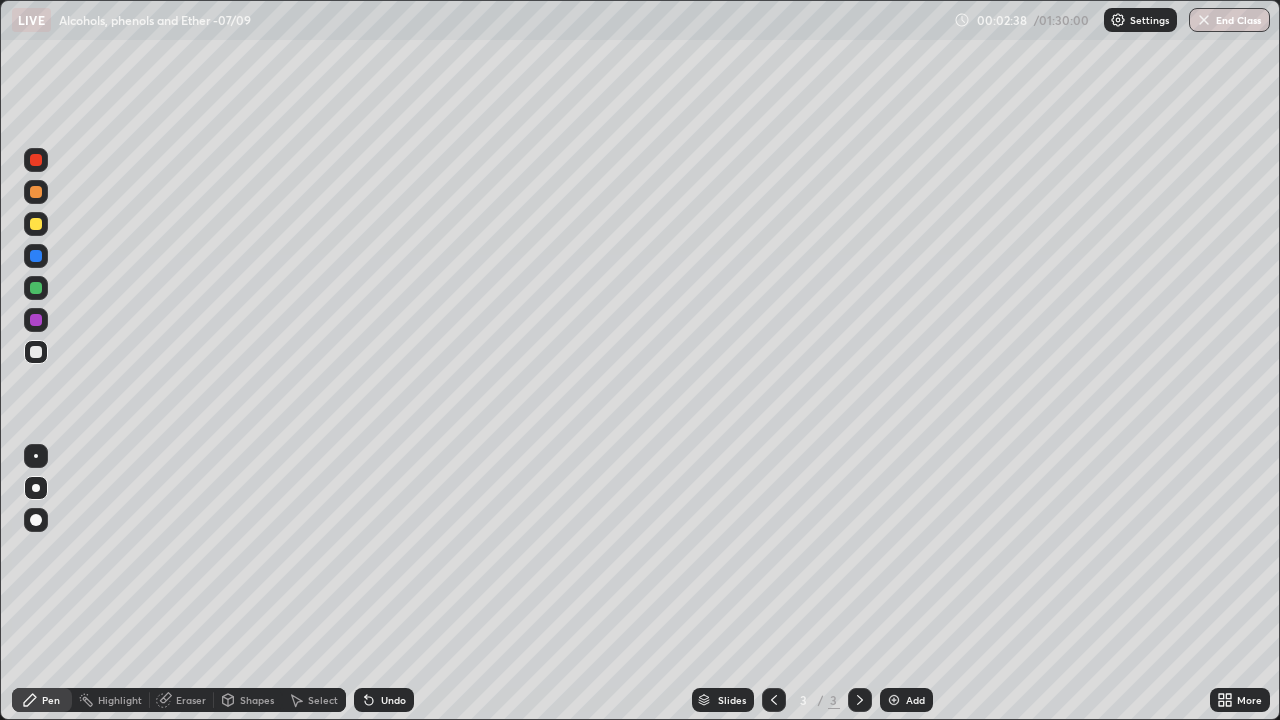 click on "Undo" at bounding box center (384, 700) 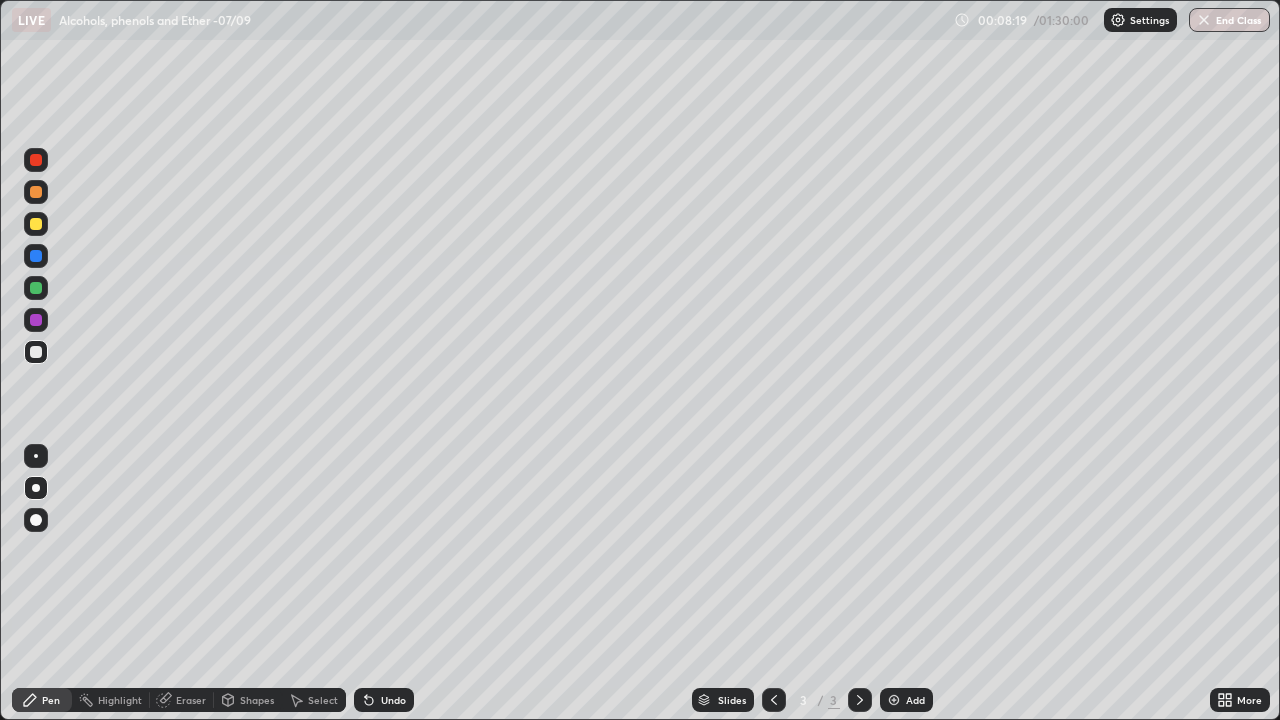 click on "Eraser" at bounding box center [191, 700] 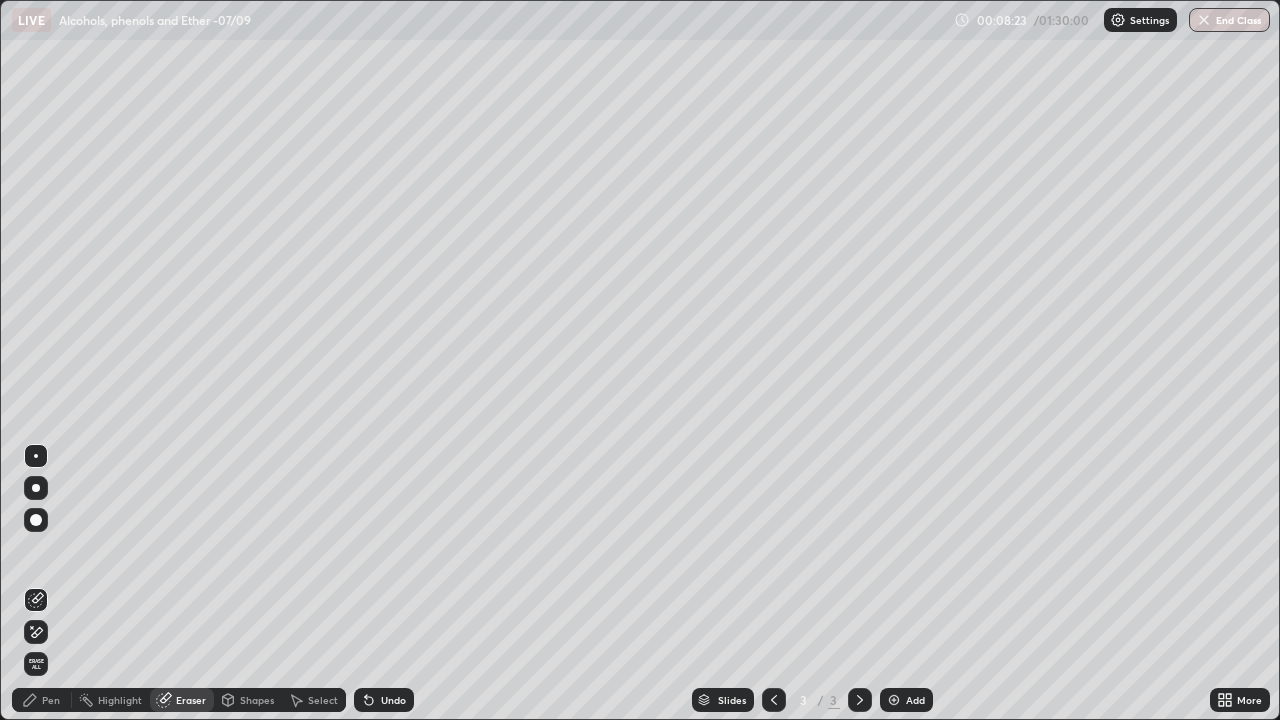 click on "Pen" at bounding box center [51, 700] 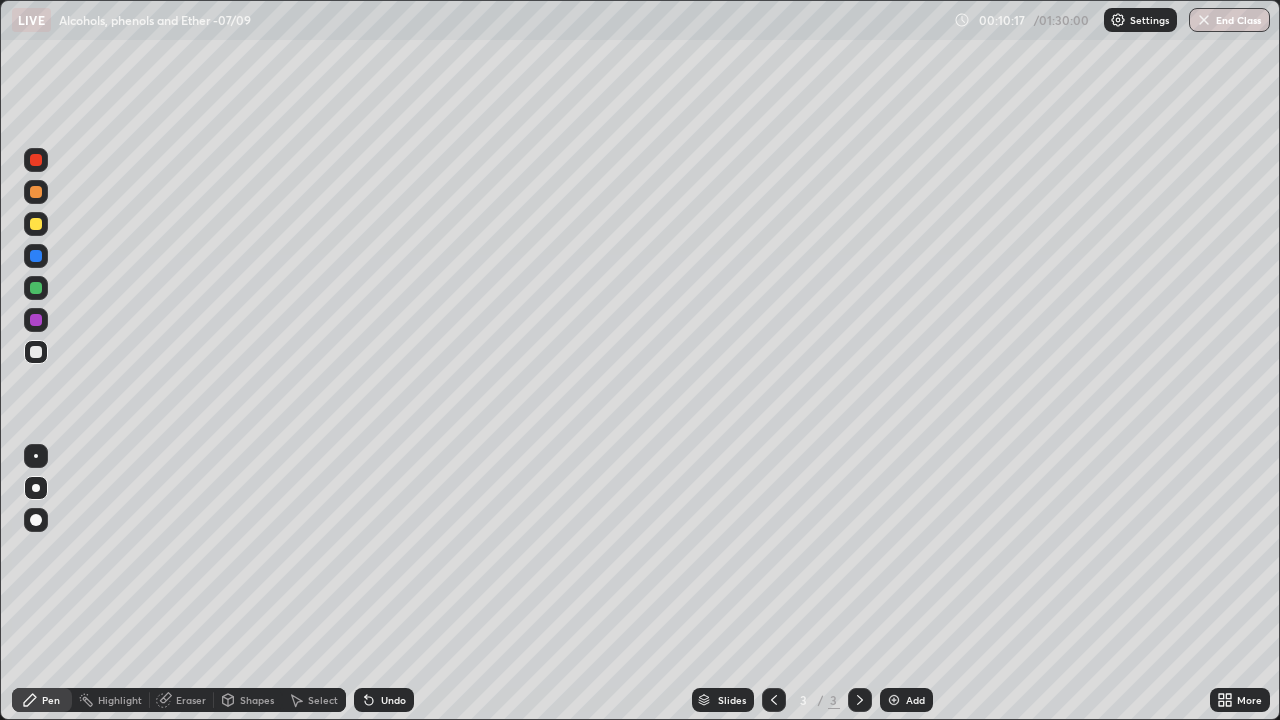 click on "Eraser" at bounding box center (191, 700) 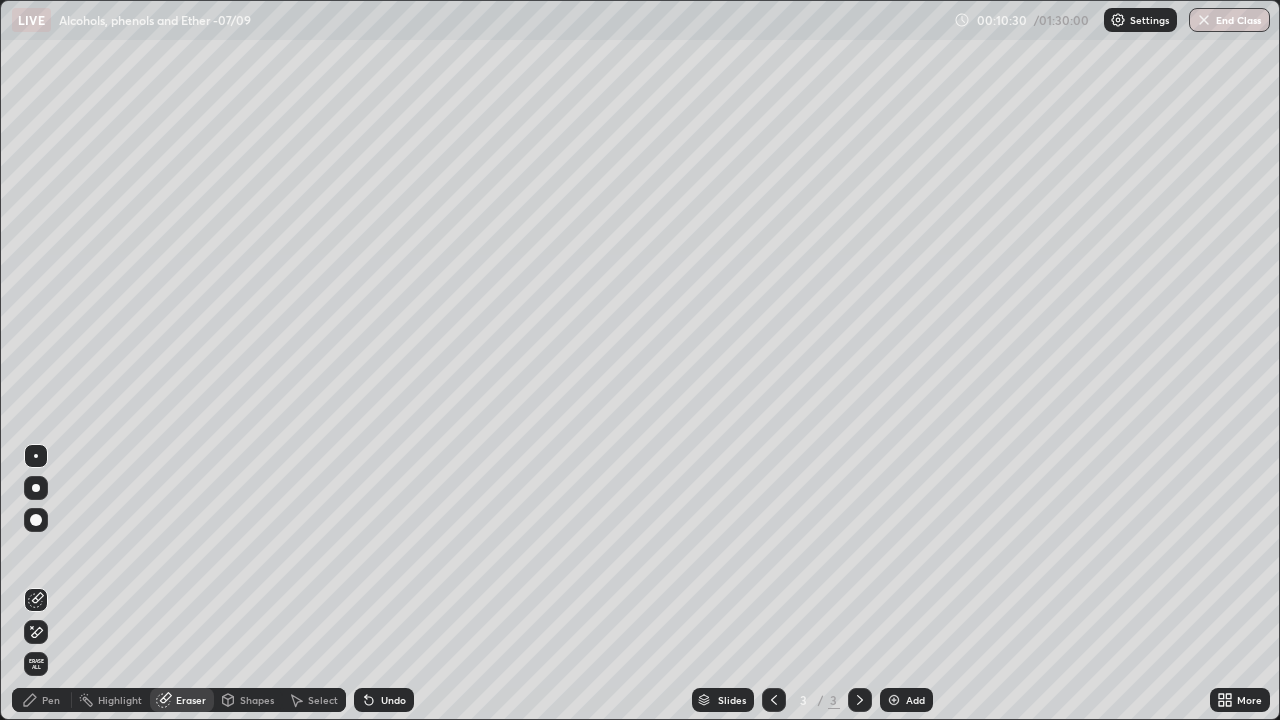 click on "Pen" at bounding box center [51, 700] 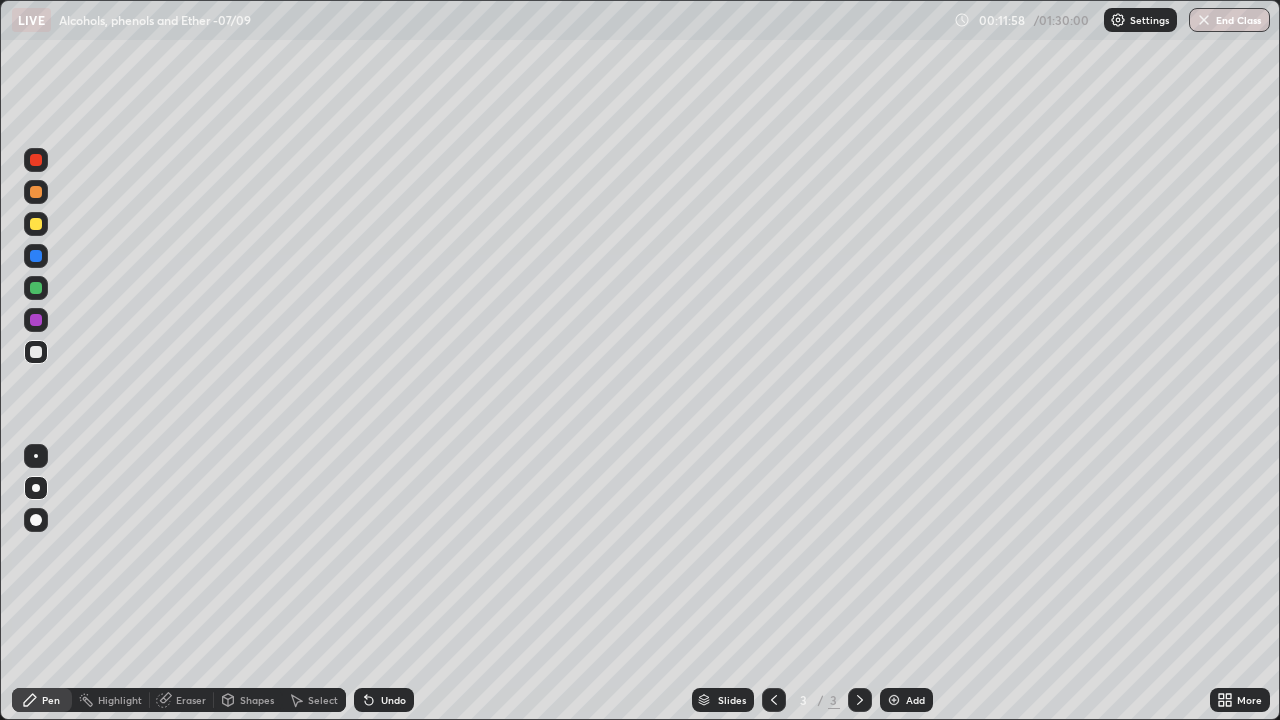 click on "Add" at bounding box center (906, 700) 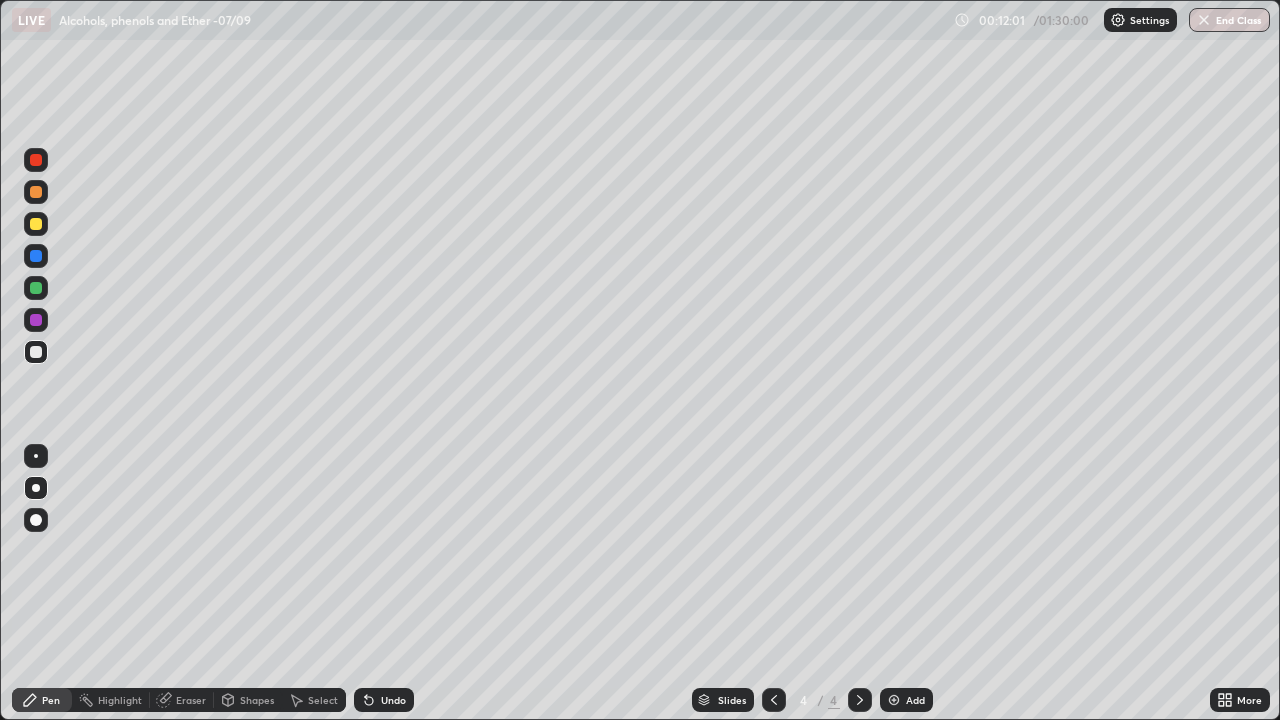 click at bounding box center (36, 192) 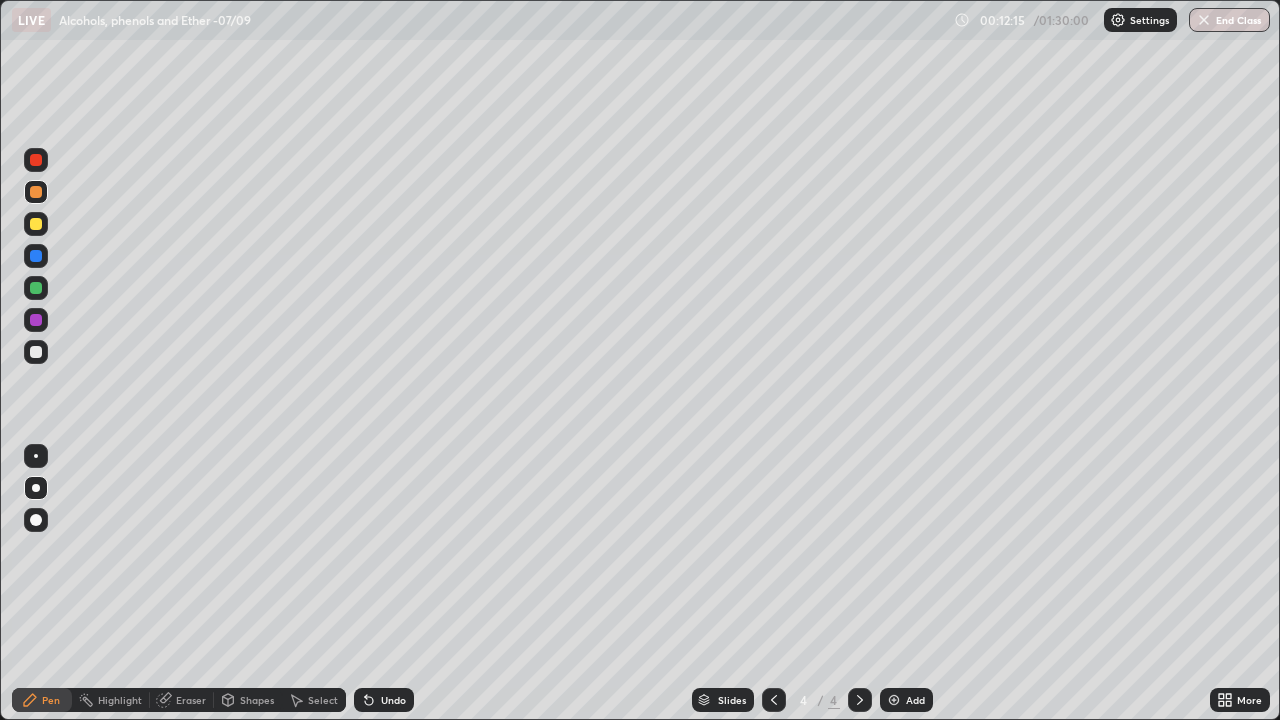 click at bounding box center [36, 352] 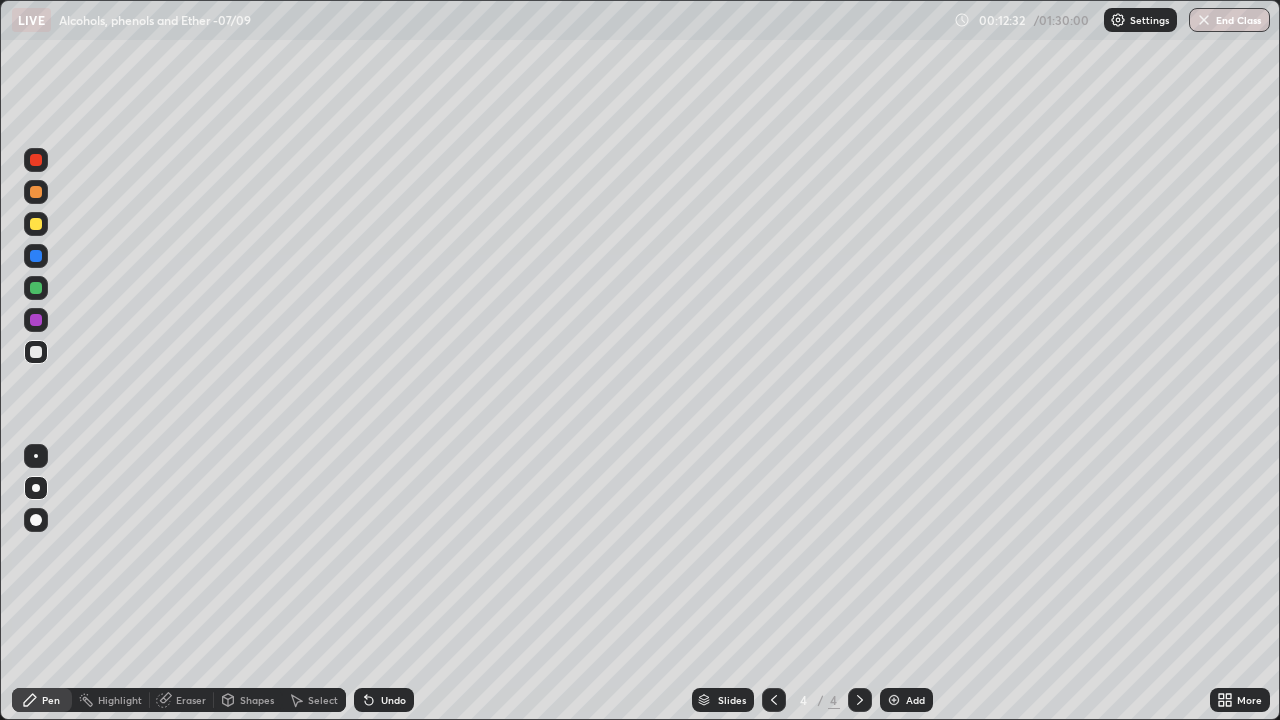 click at bounding box center [36, 224] 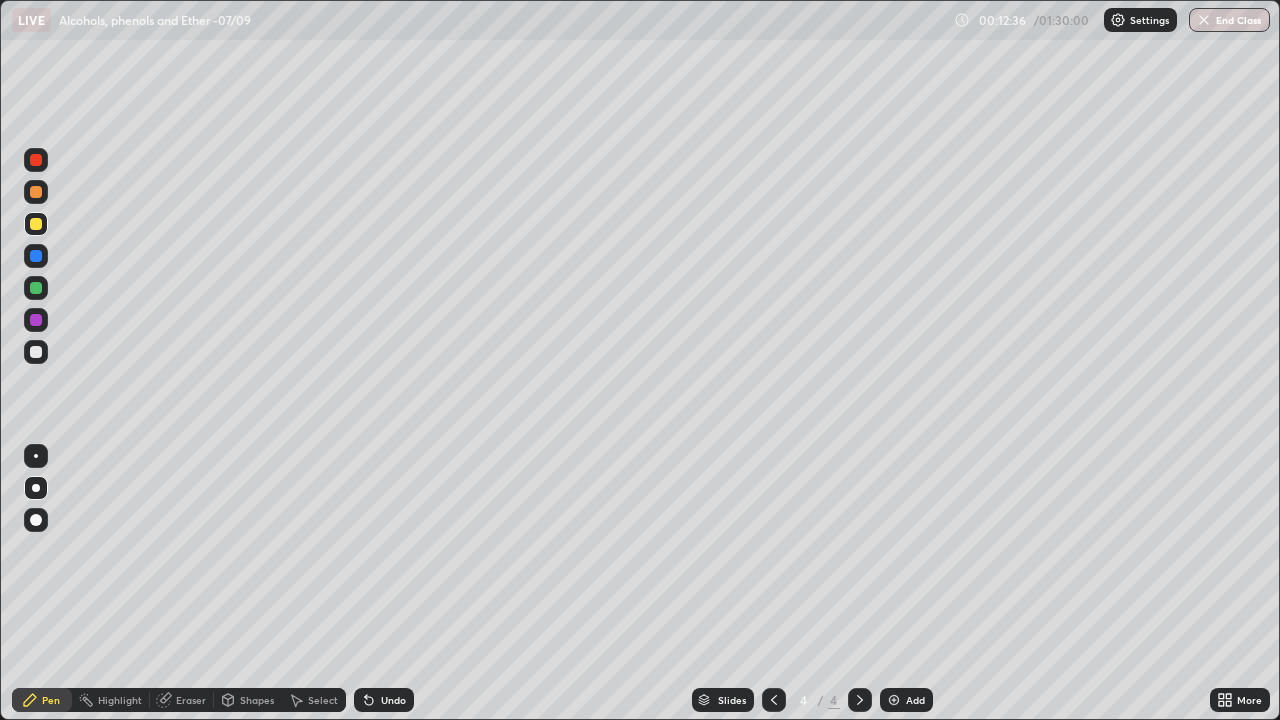 click at bounding box center (36, 352) 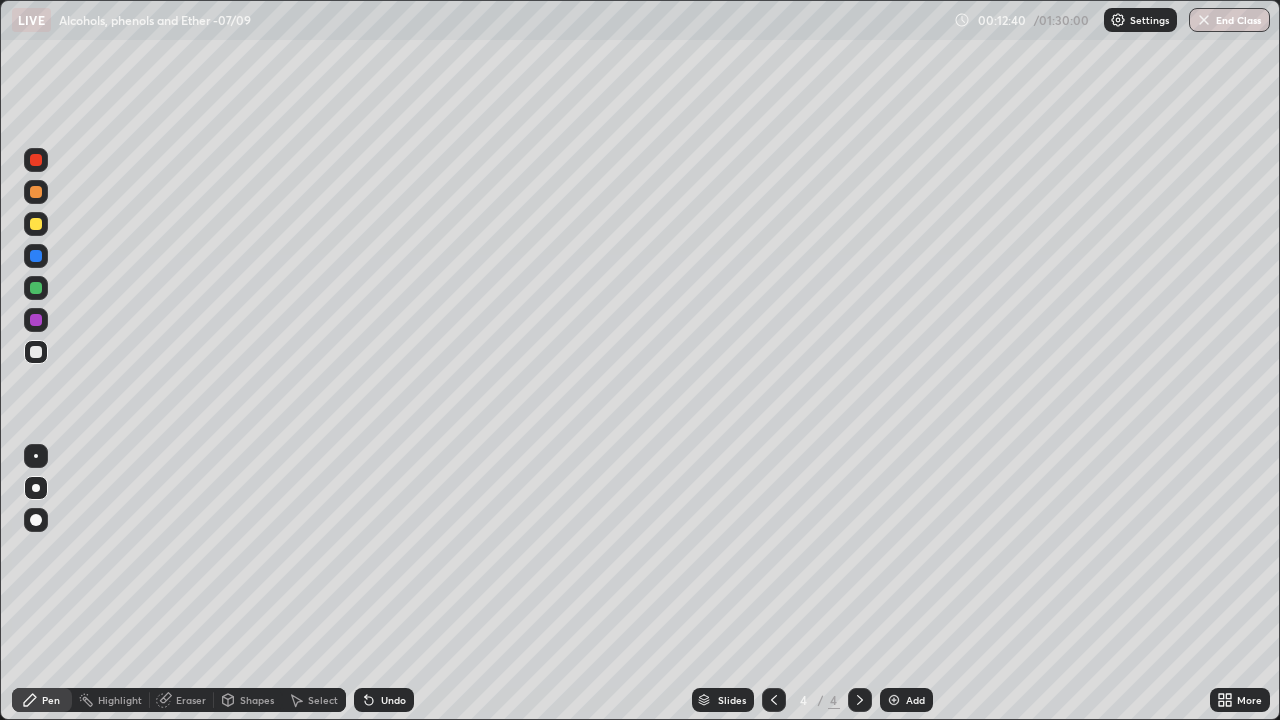 click on "Undo" at bounding box center [384, 700] 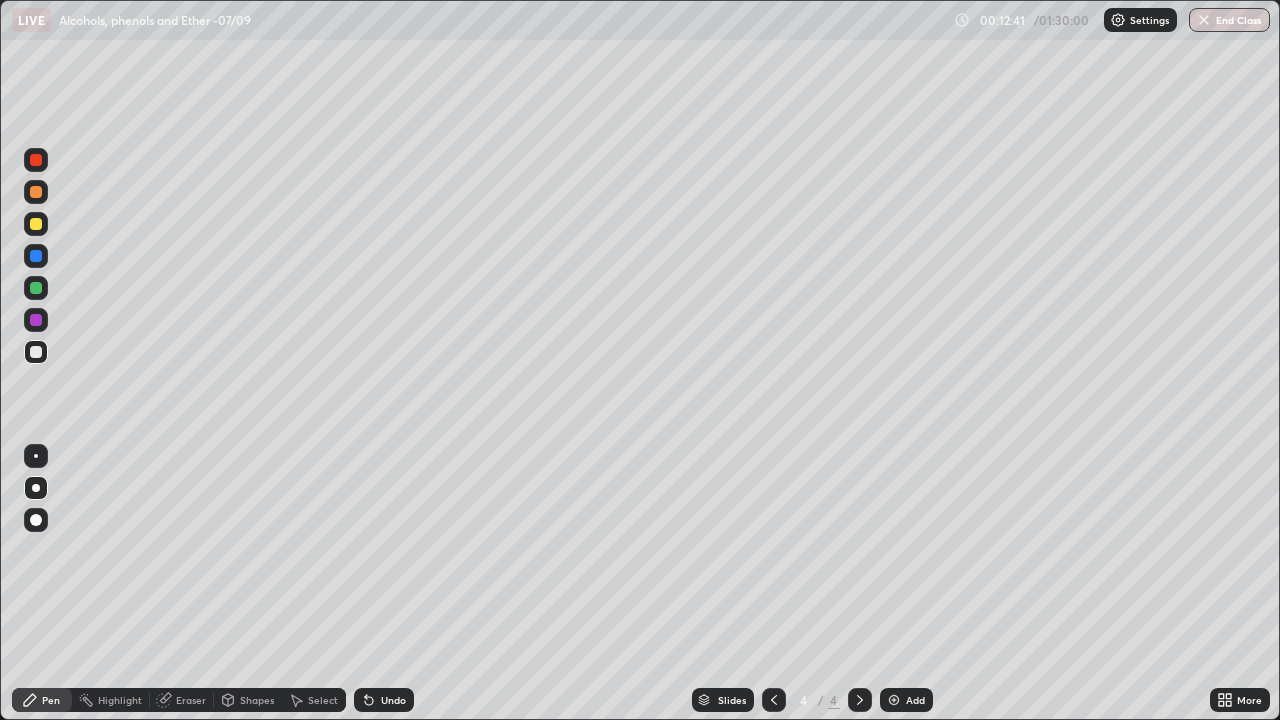 click on "Undo" at bounding box center (384, 700) 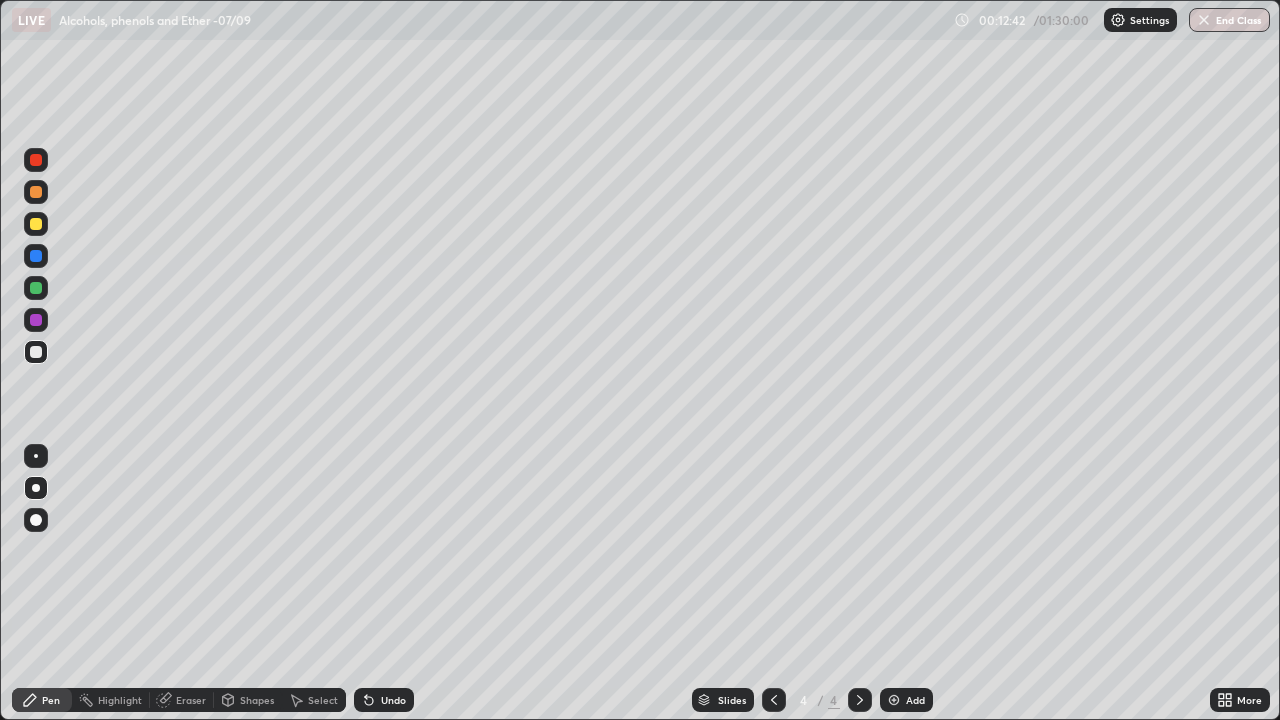 click on "Undo" at bounding box center [384, 700] 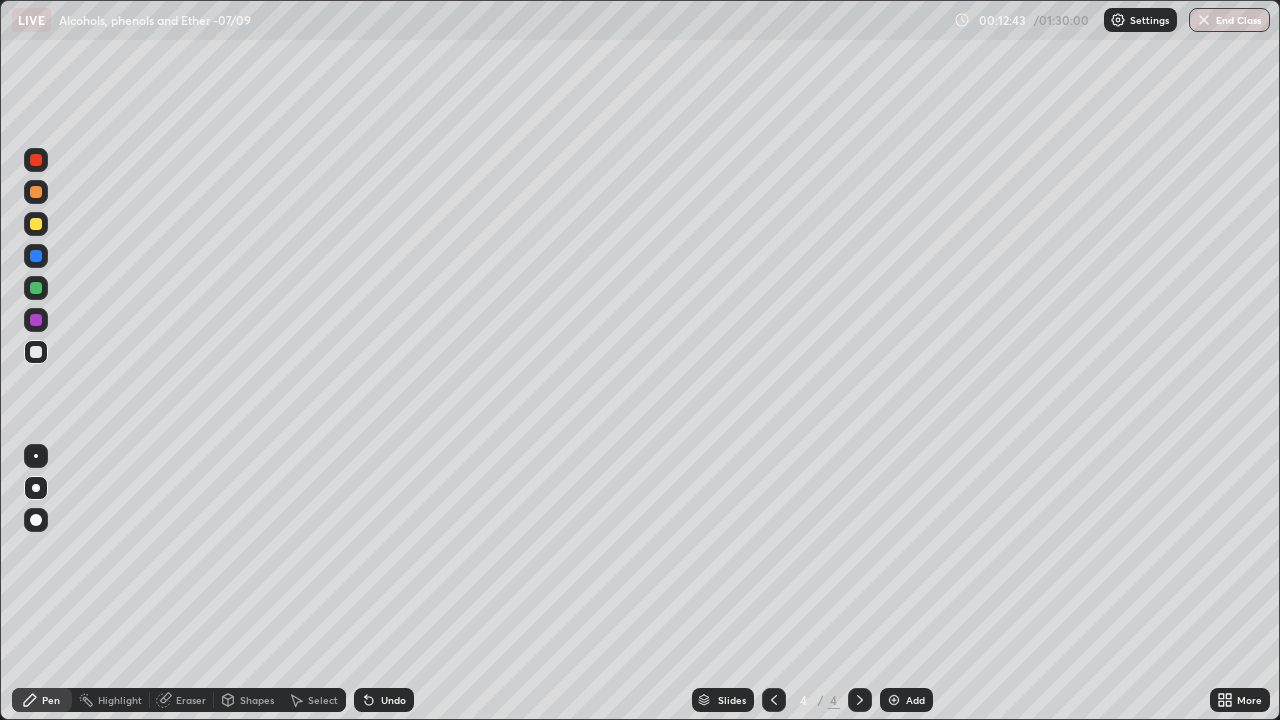 click on "Undo" at bounding box center (393, 700) 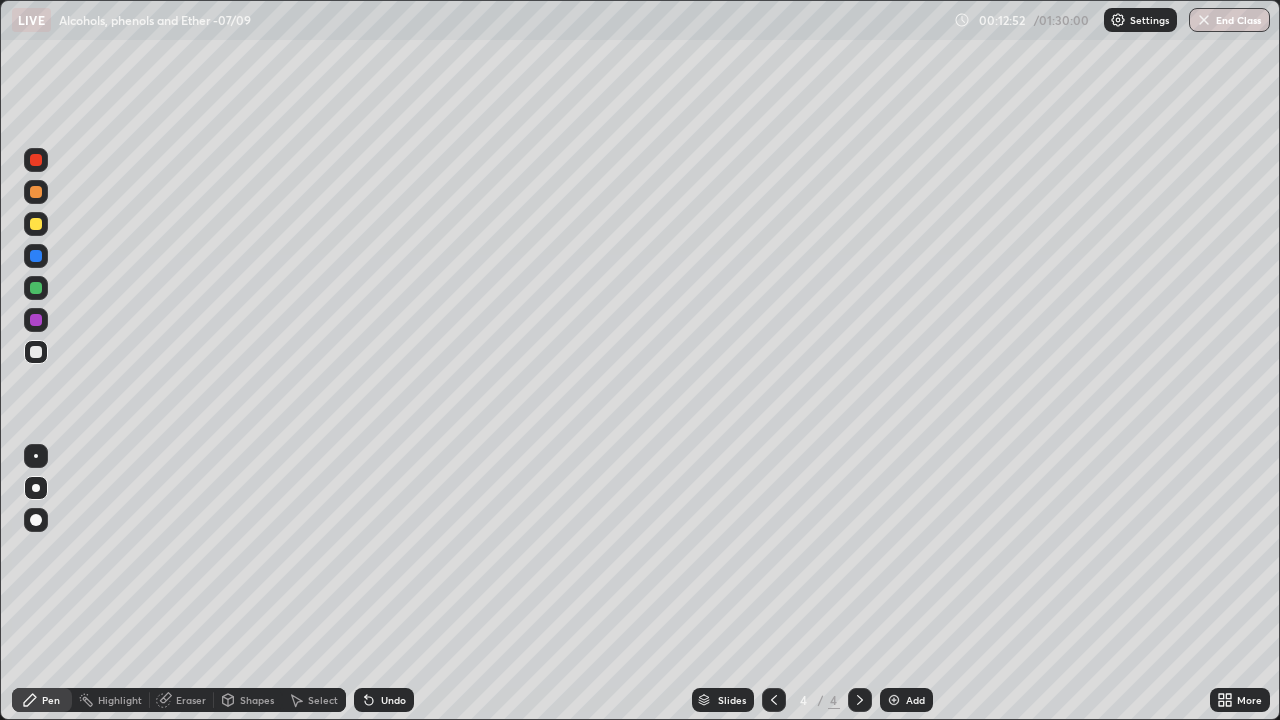 click at bounding box center [36, 256] 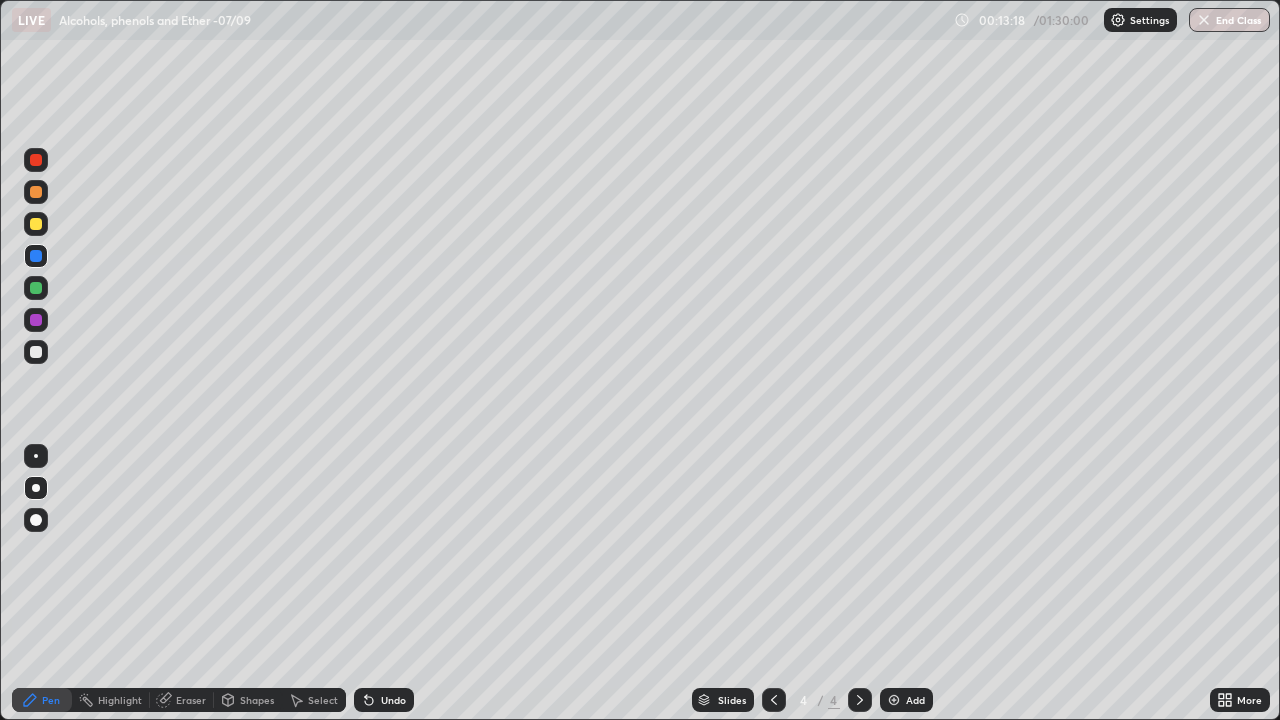 click at bounding box center [36, 352] 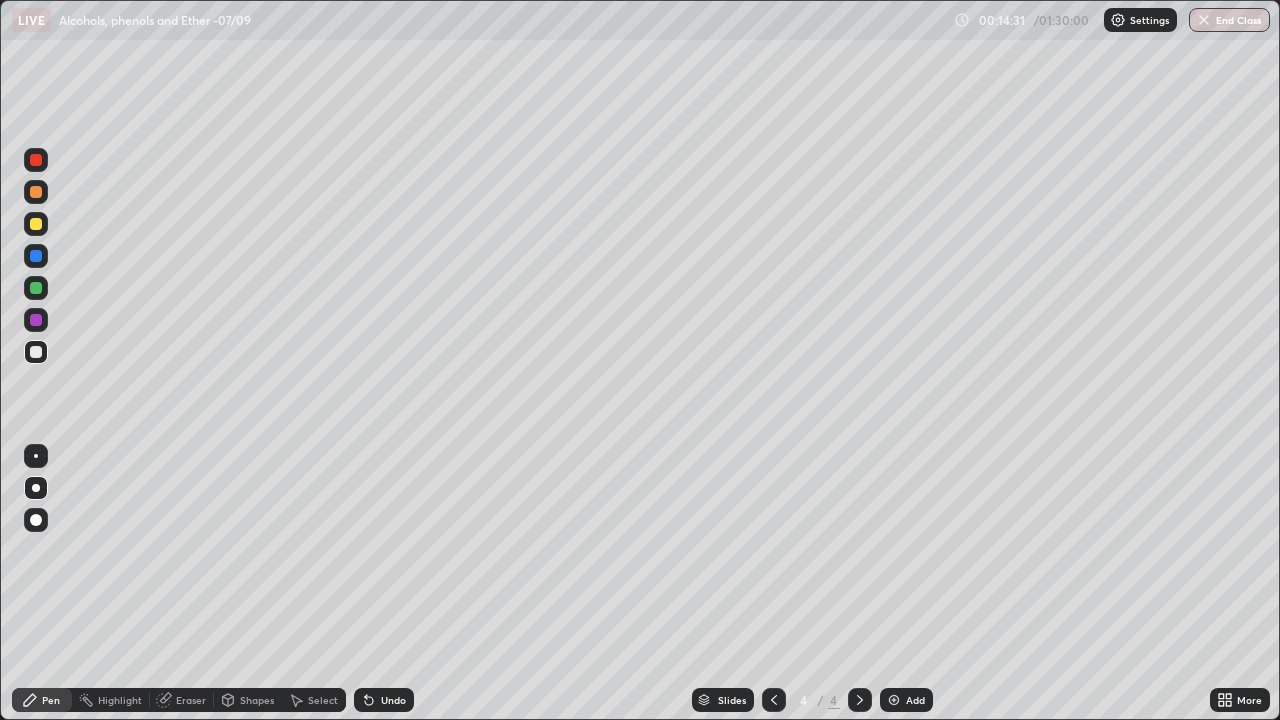 click at bounding box center (36, 288) 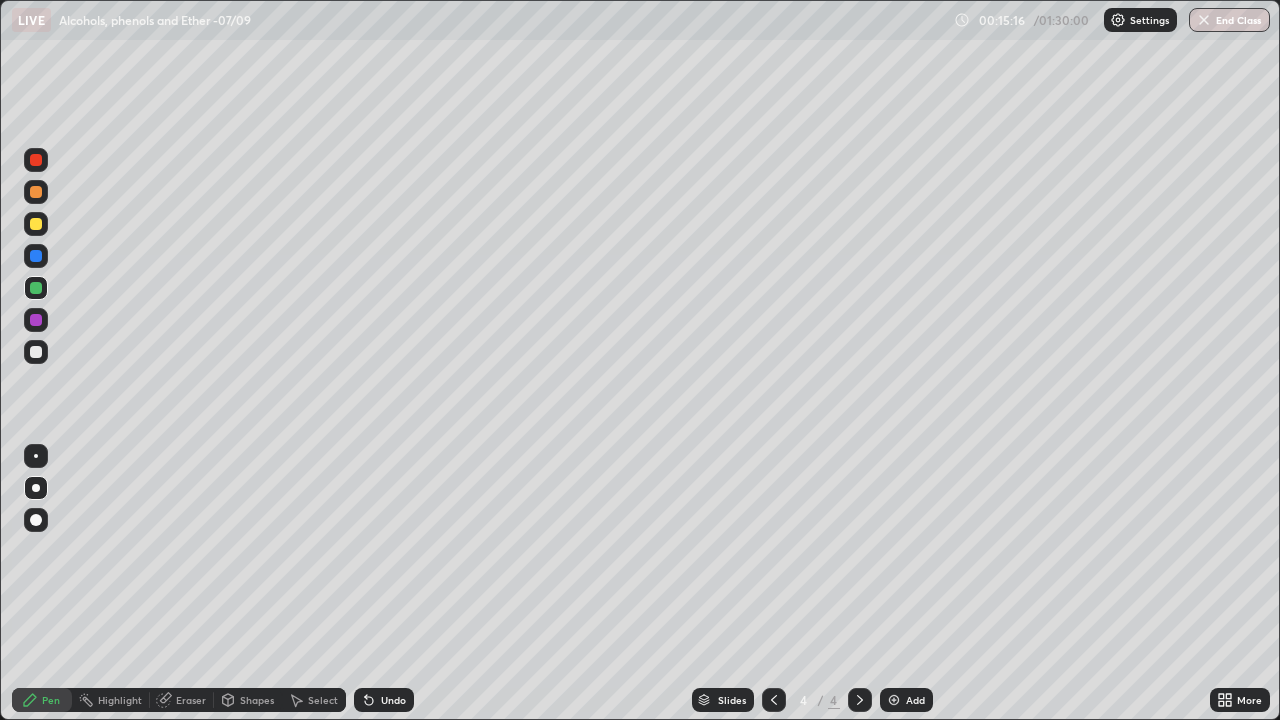 click at bounding box center [36, 352] 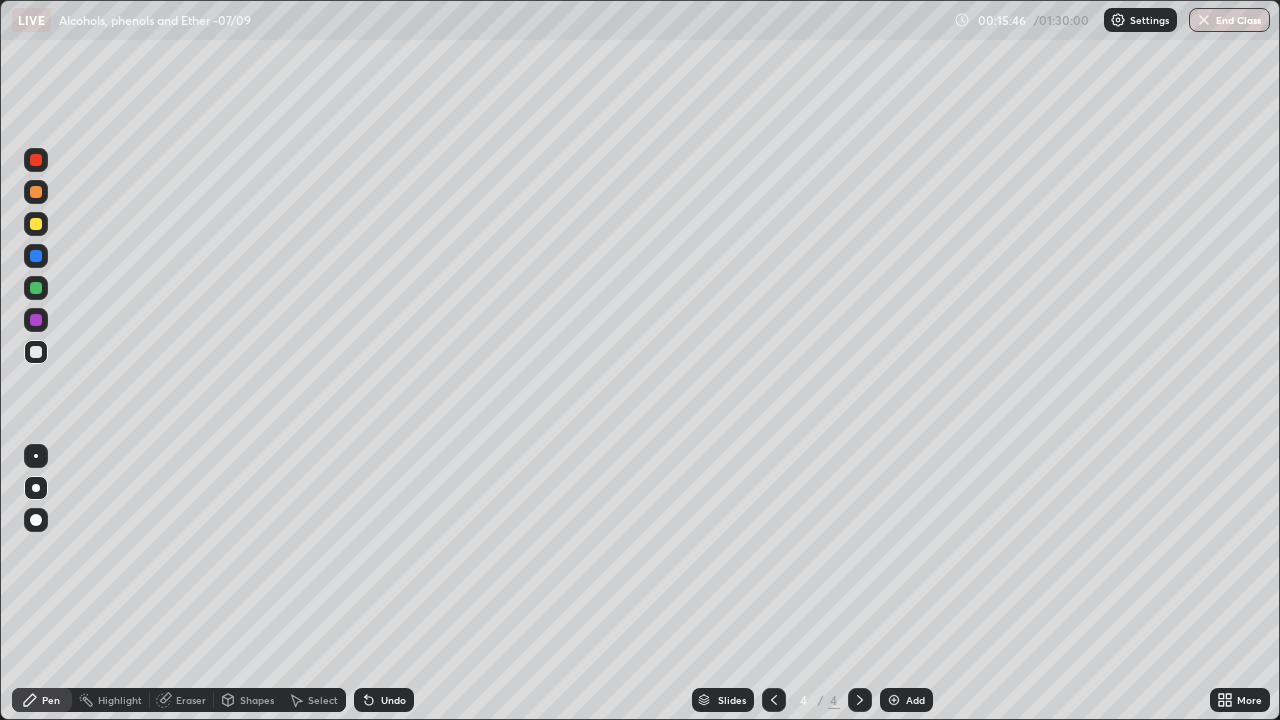 click on "Undo" at bounding box center (393, 700) 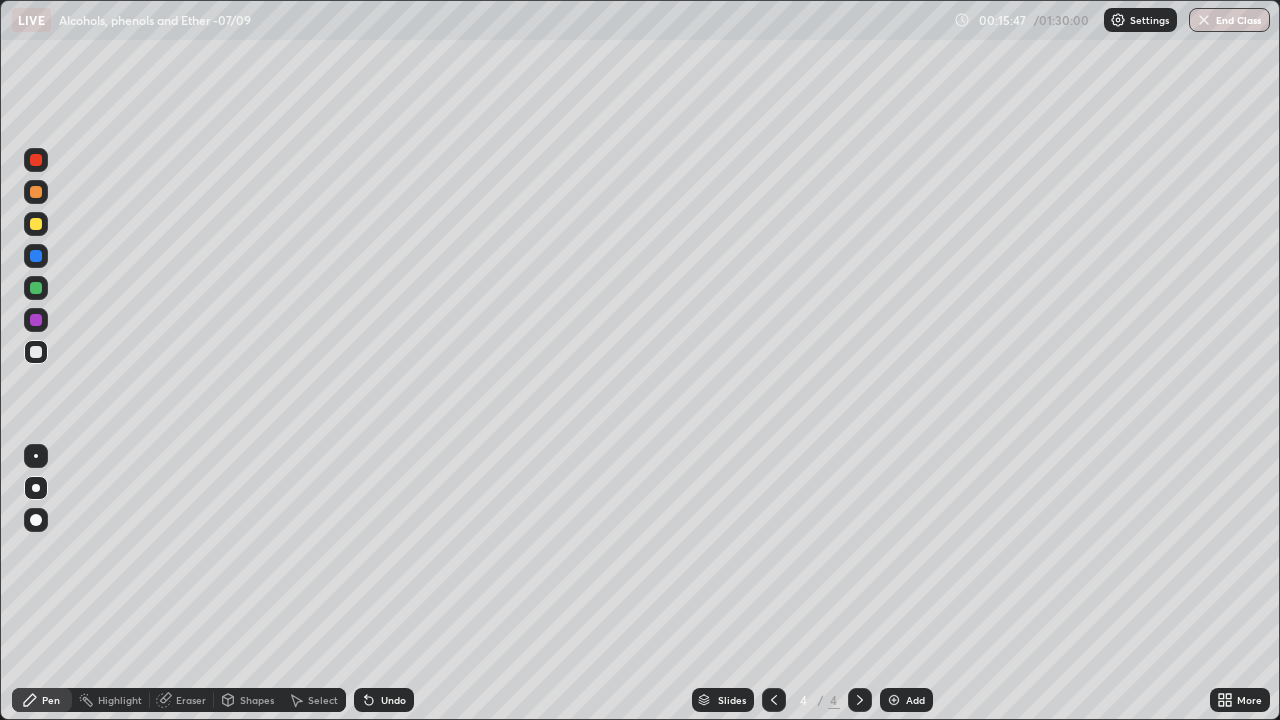 click on "Undo" at bounding box center [384, 700] 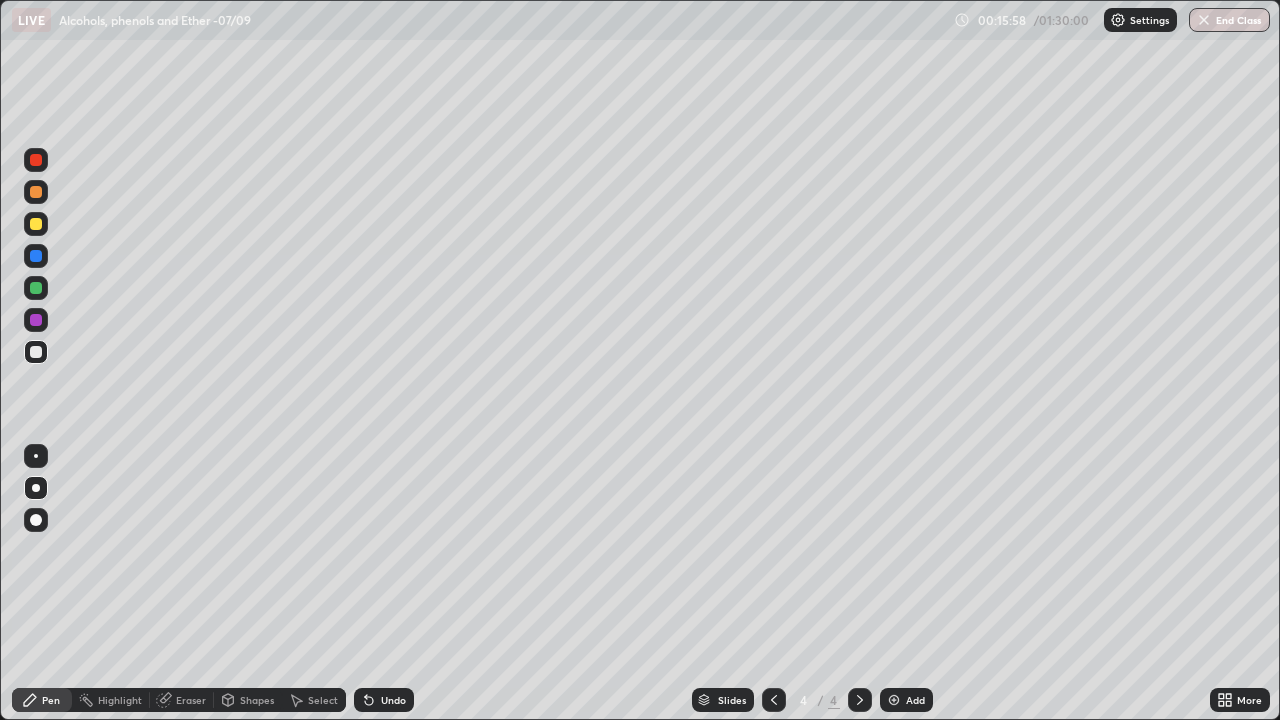 click at bounding box center (36, 224) 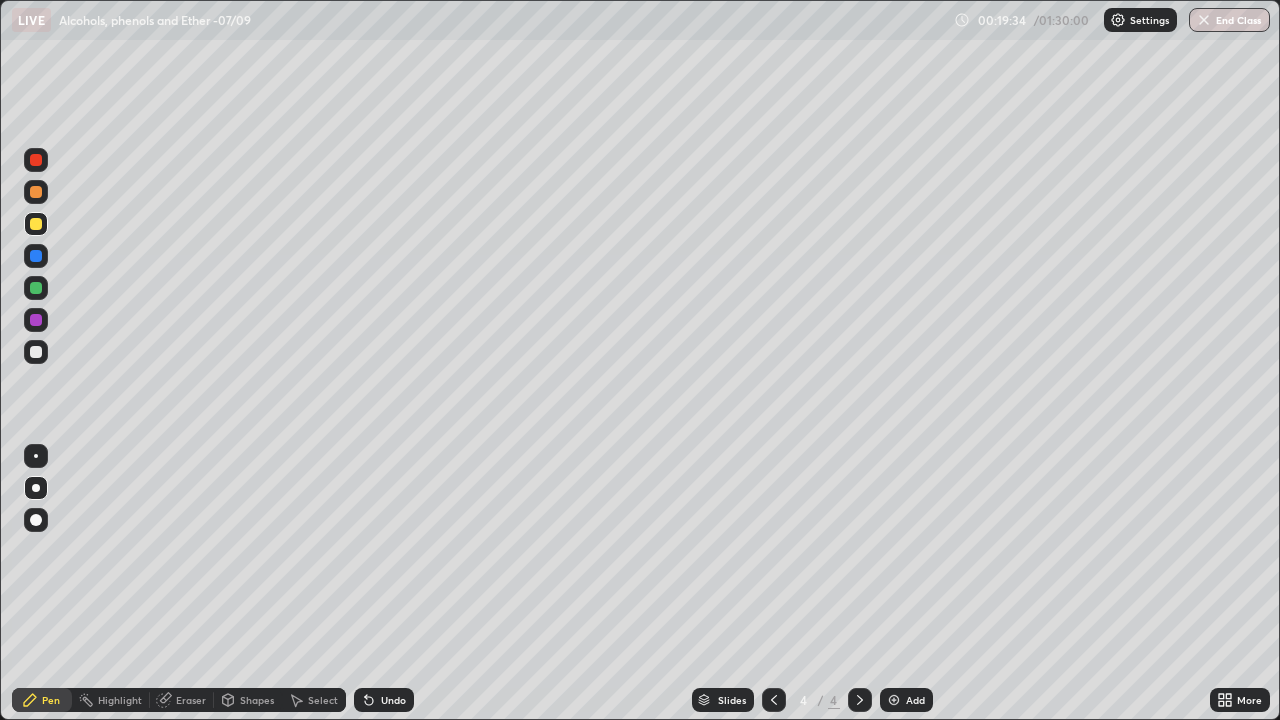 click at bounding box center [36, 288] 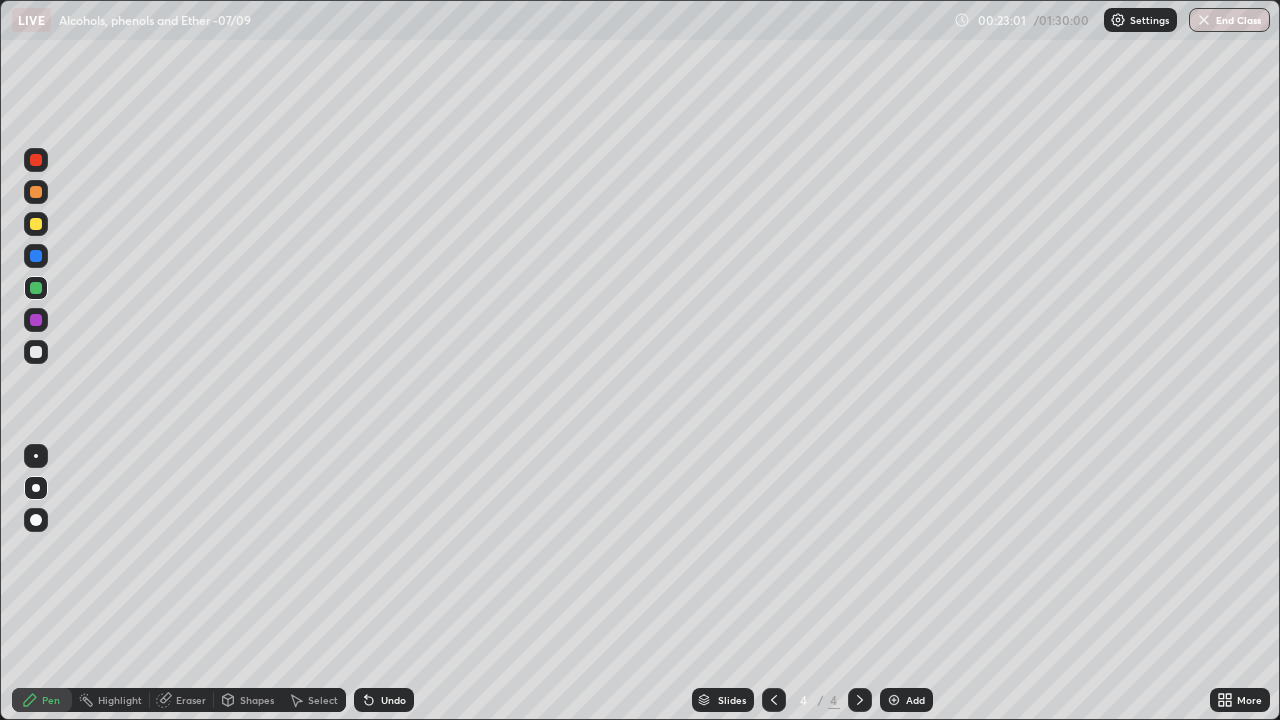 click at bounding box center [894, 700] 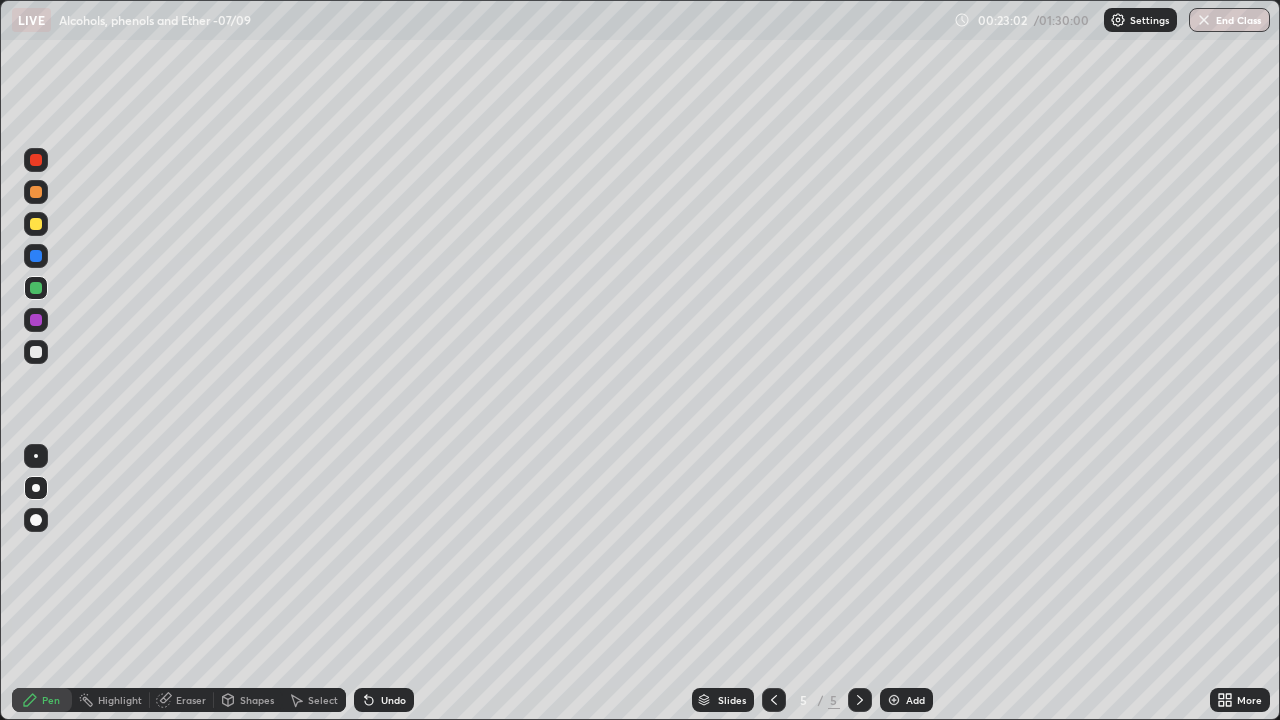 click at bounding box center [36, 352] 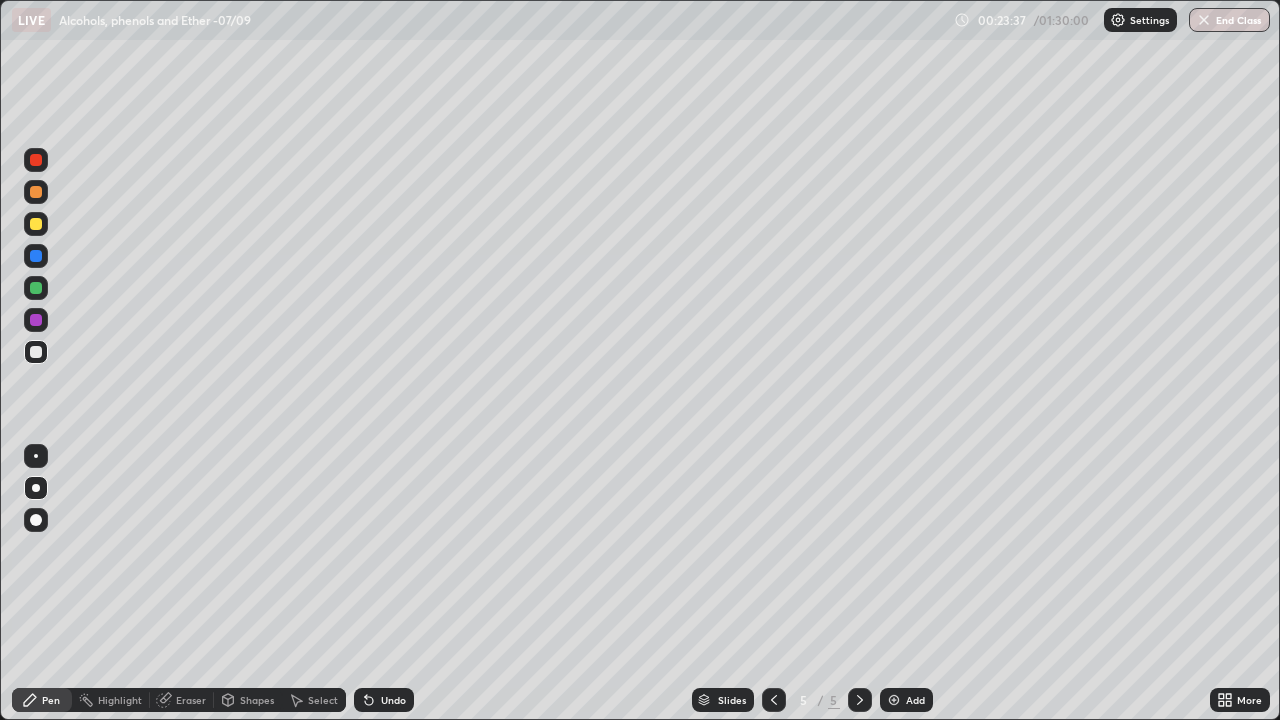 click at bounding box center (36, 256) 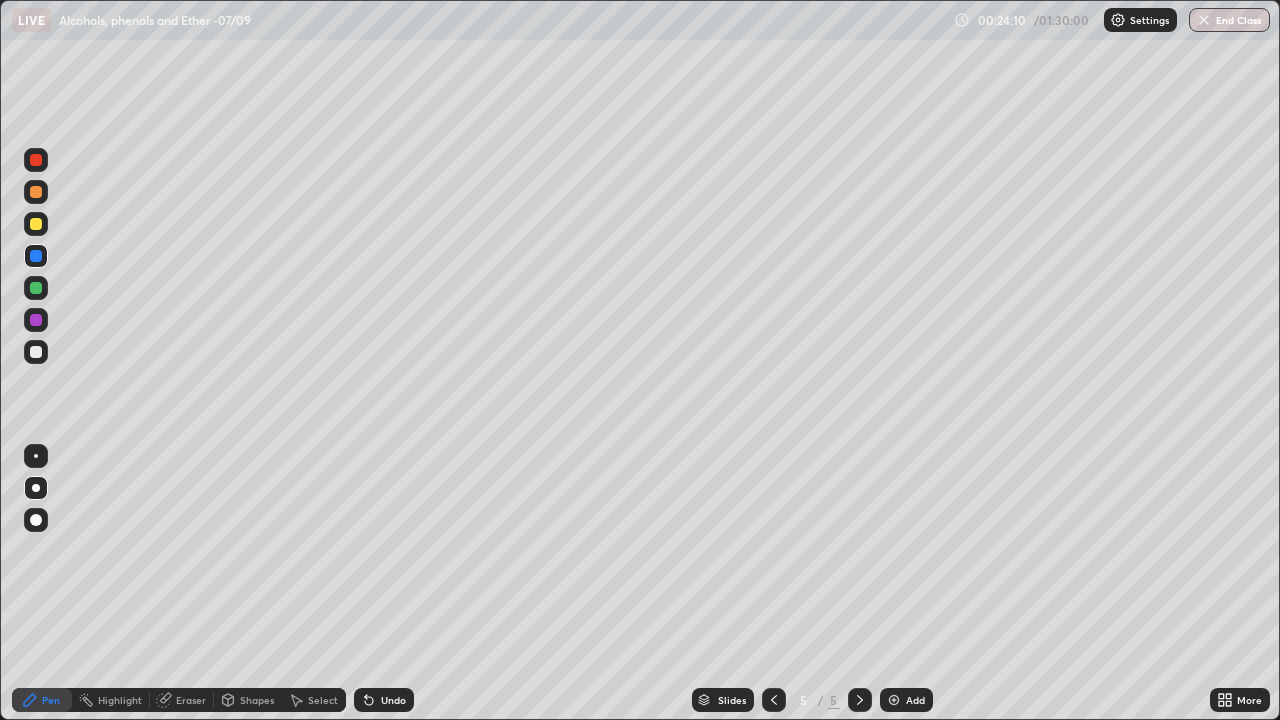 click at bounding box center [36, 288] 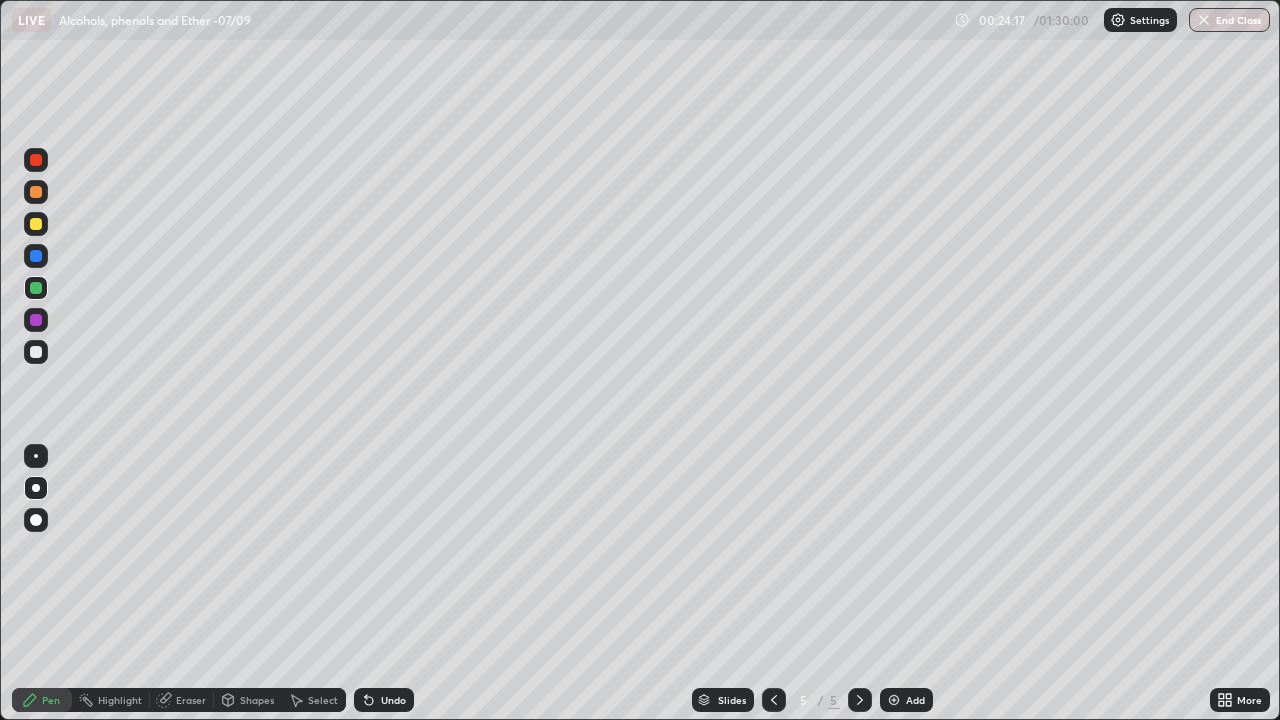 click at bounding box center (36, 352) 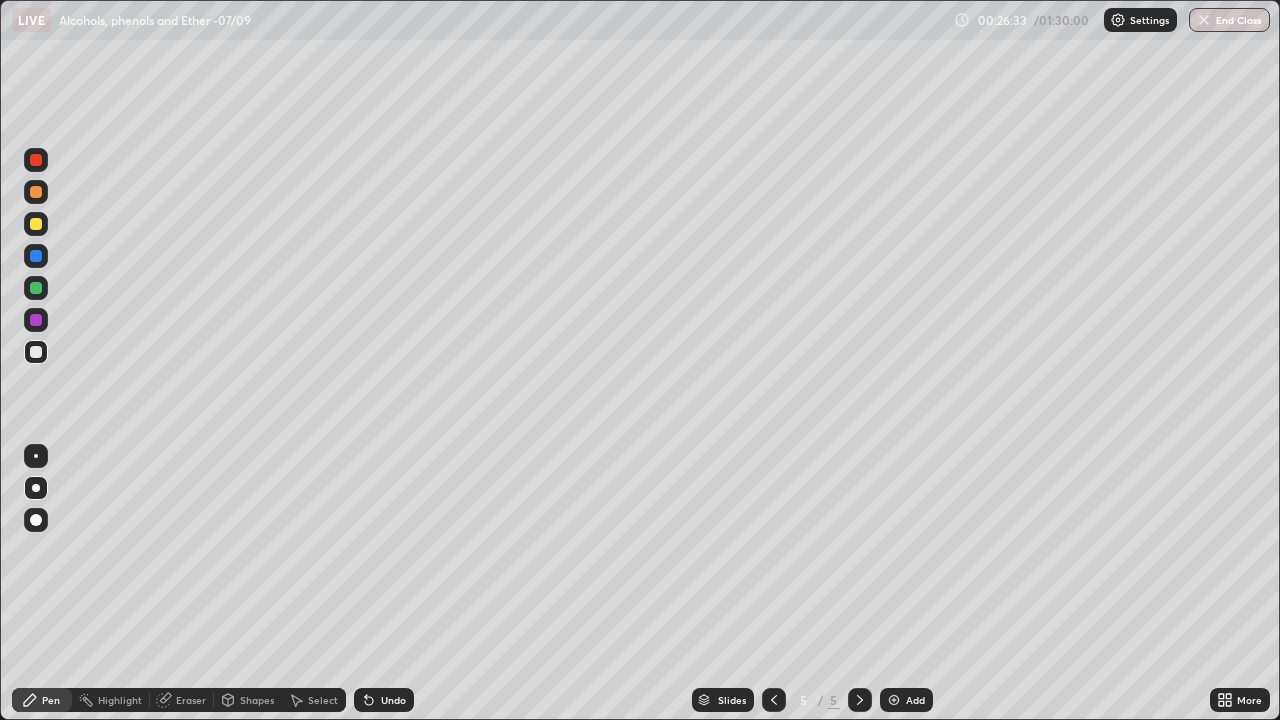 click 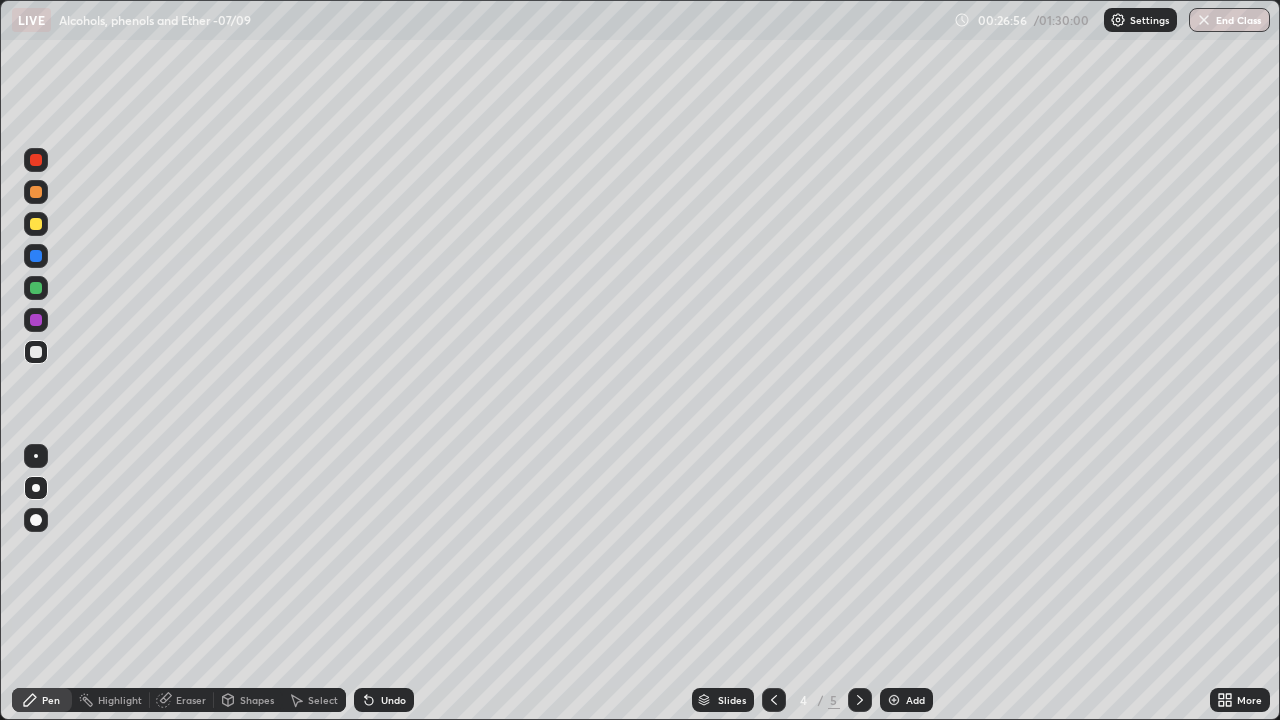 click 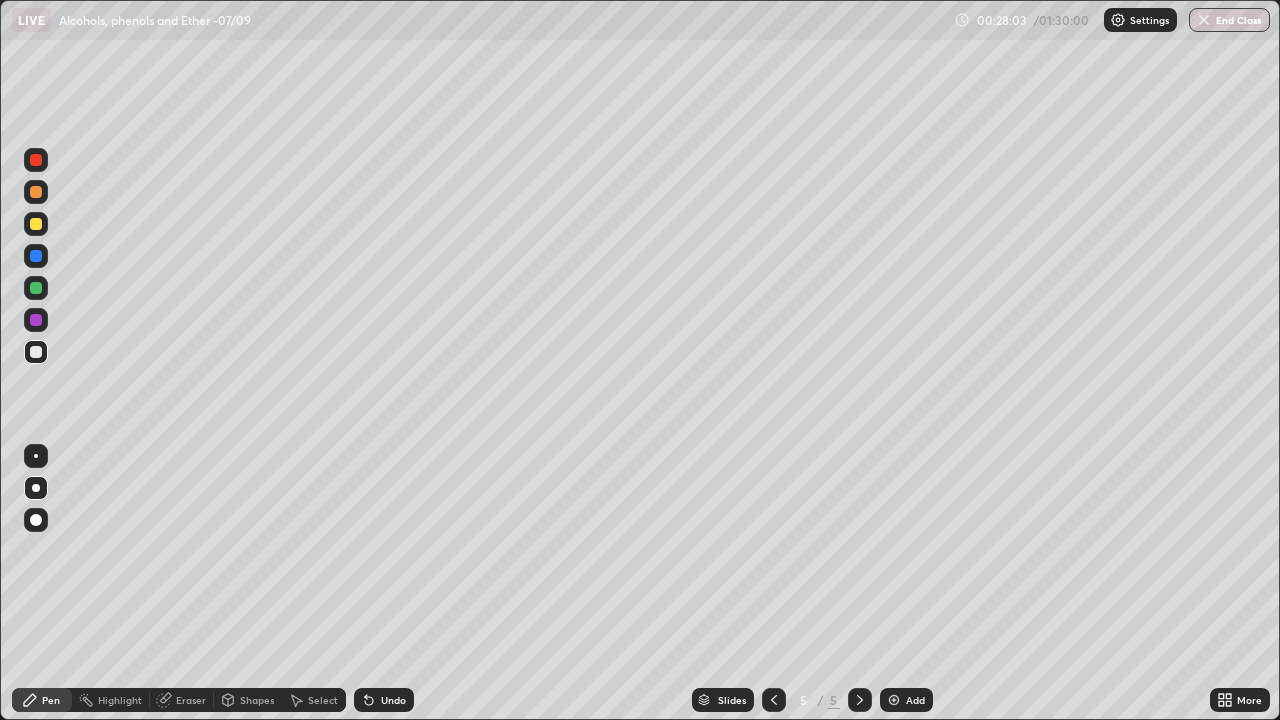 click on "Eraser" at bounding box center (191, 700) 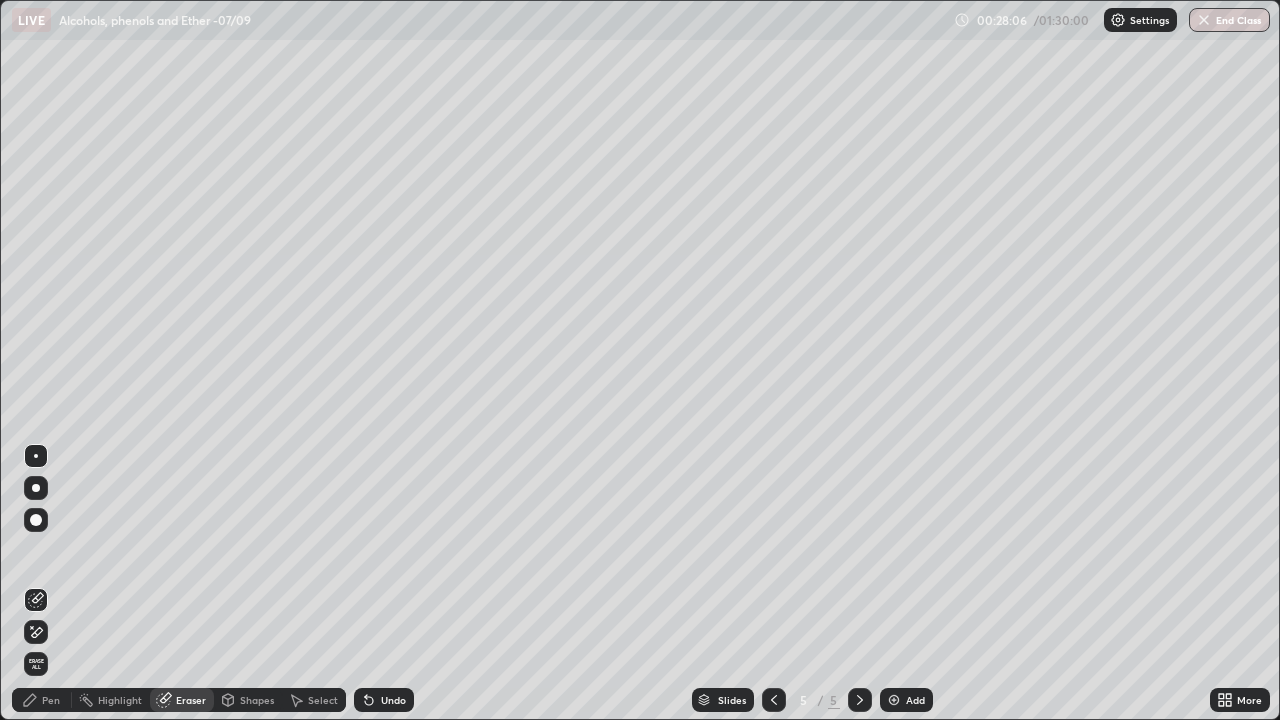 click on "Pen" at bounding box center (42, 700) 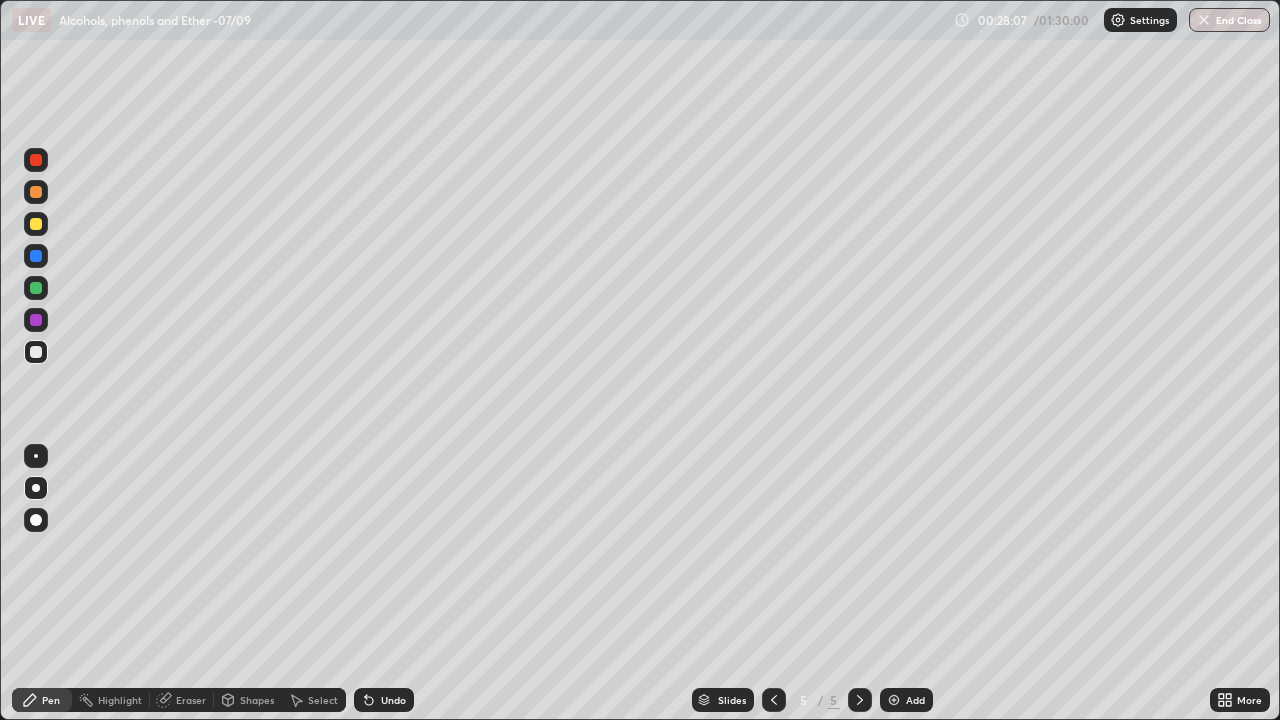 click at bounding box center [36, 288] 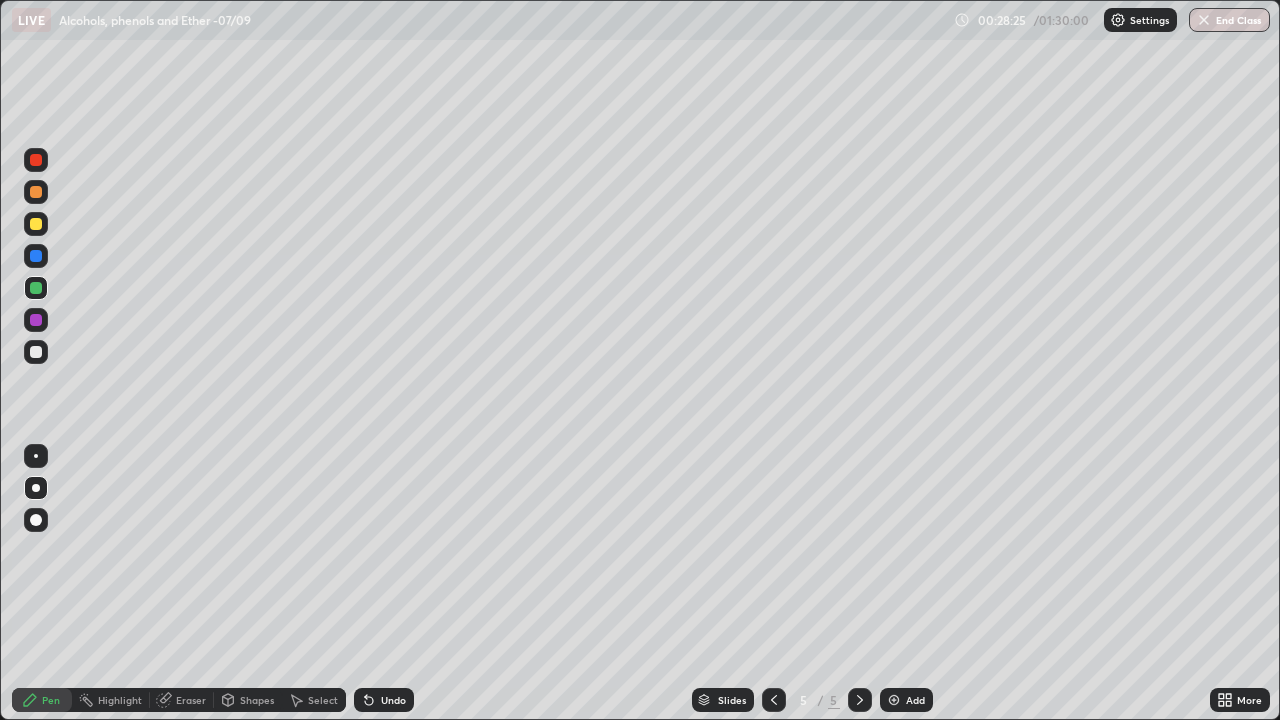click at bounding box center (36, 352) 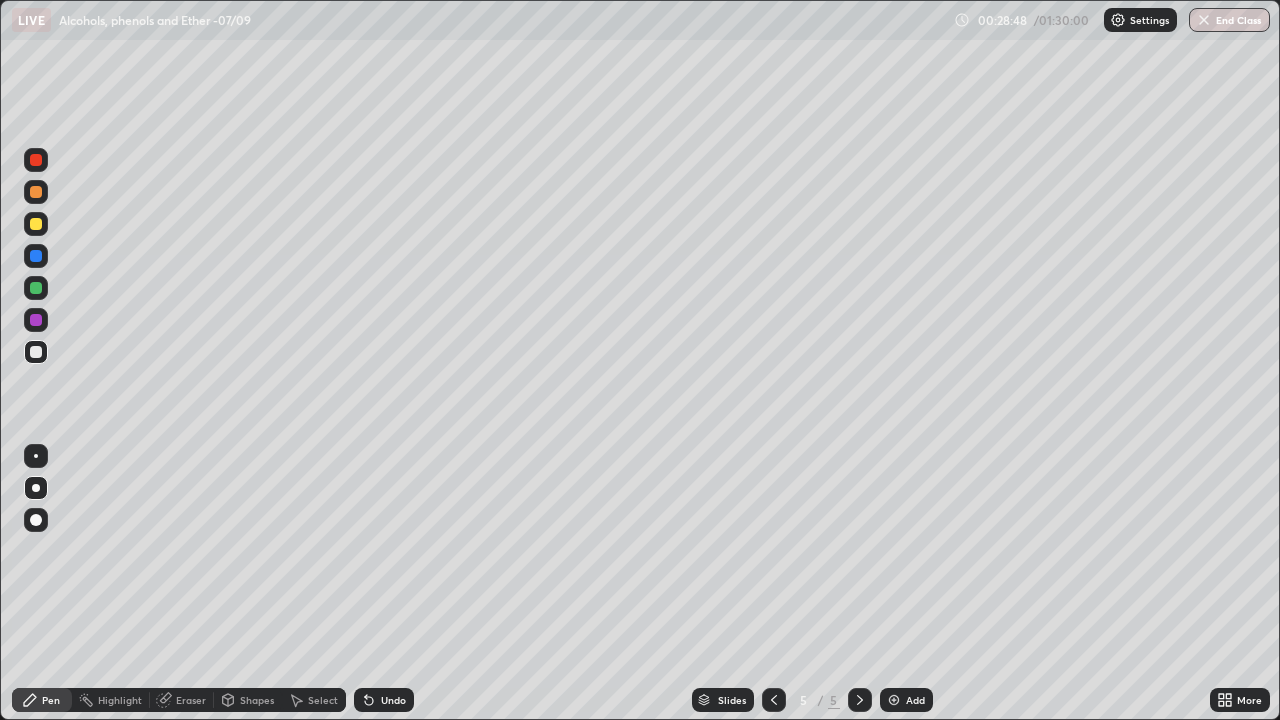 click at bounding box center [36, 224] 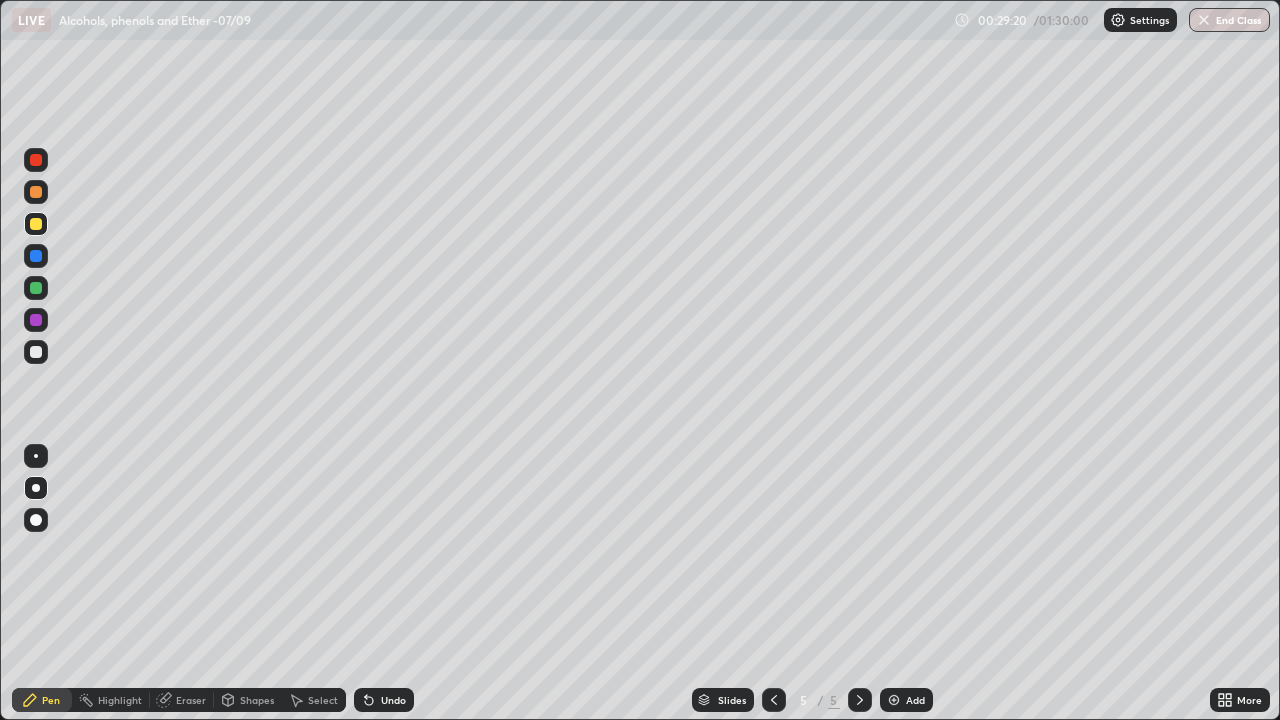 click at bounding box center (36, 352) 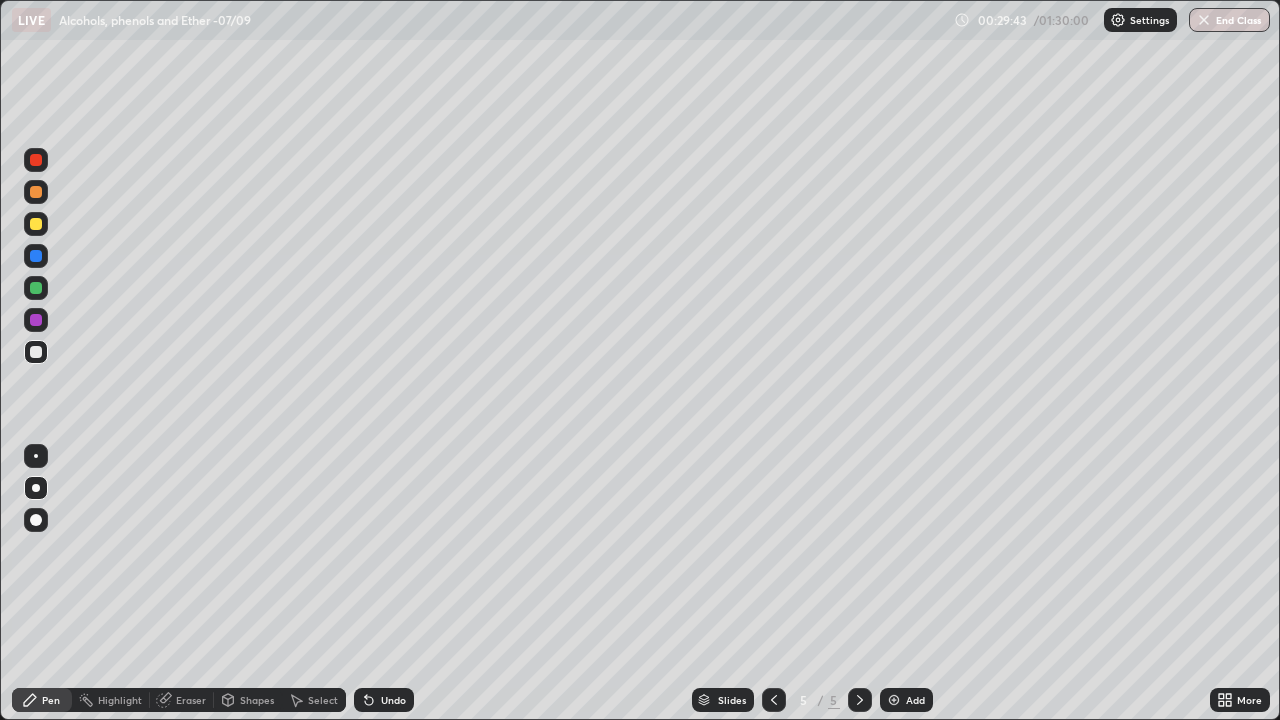 click at bounding box center [36, 224] 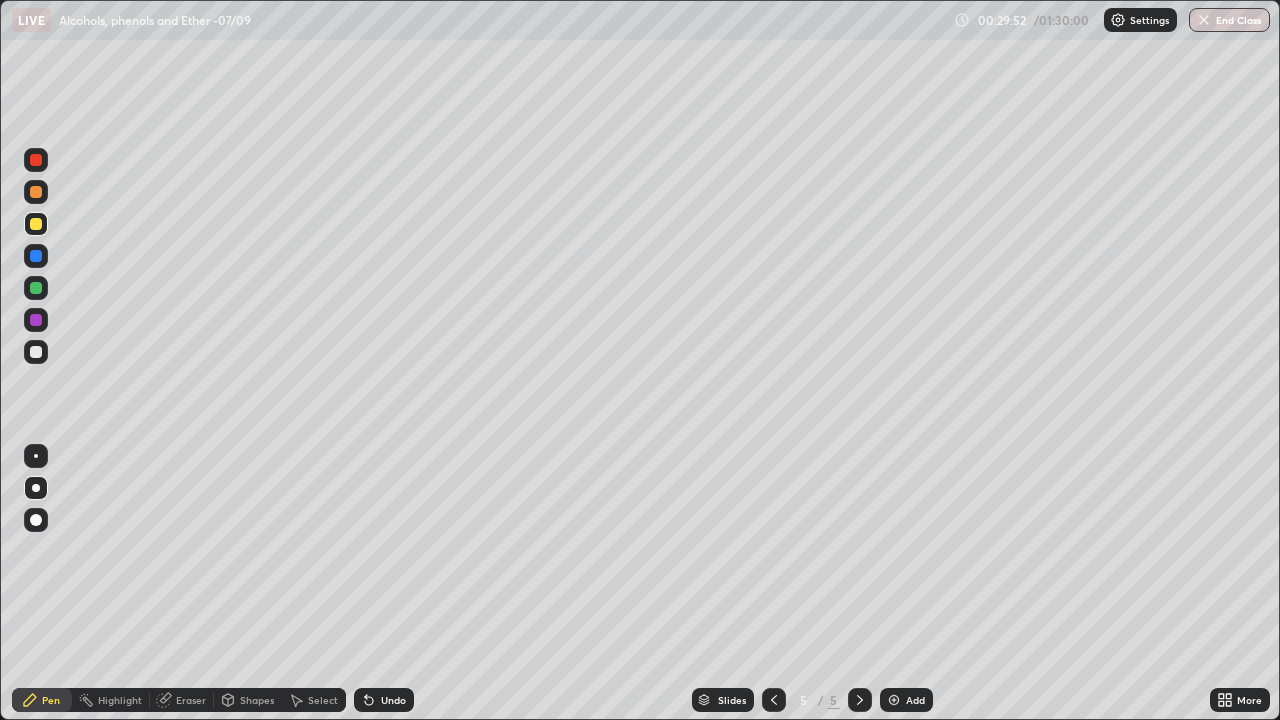 click at bounding box center [36, 352] 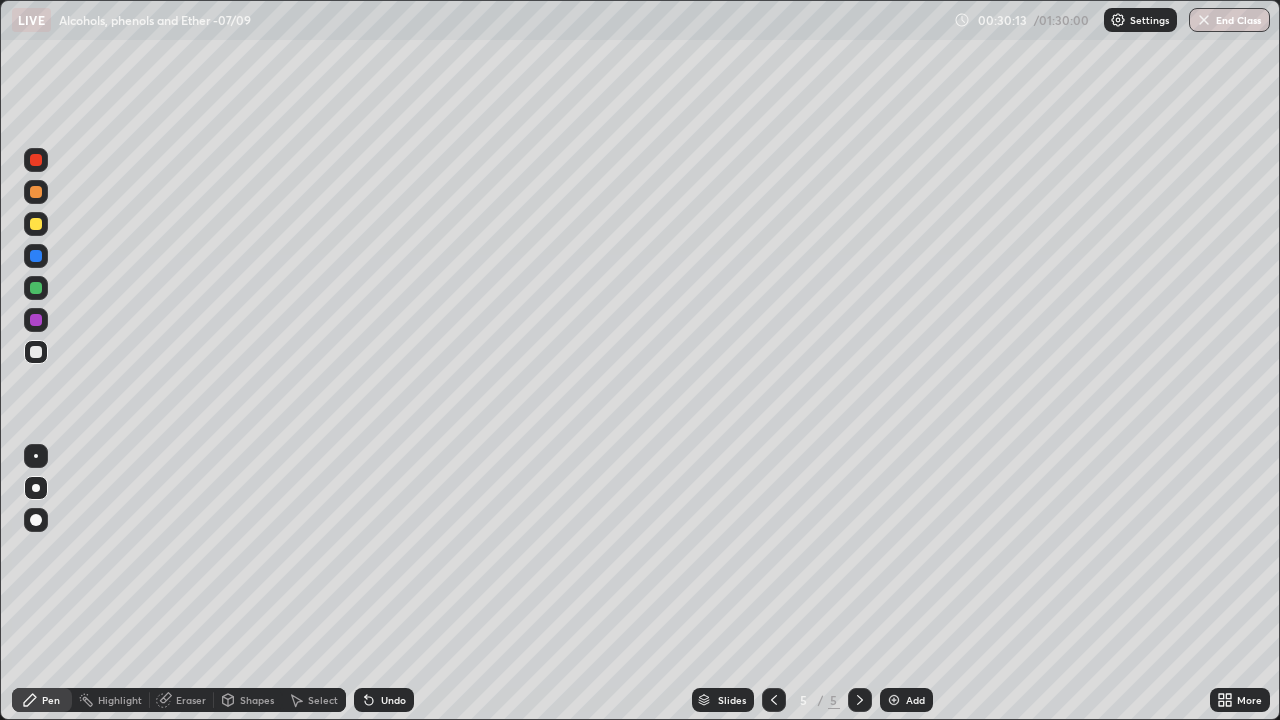 click at bounding box center (36, 288) 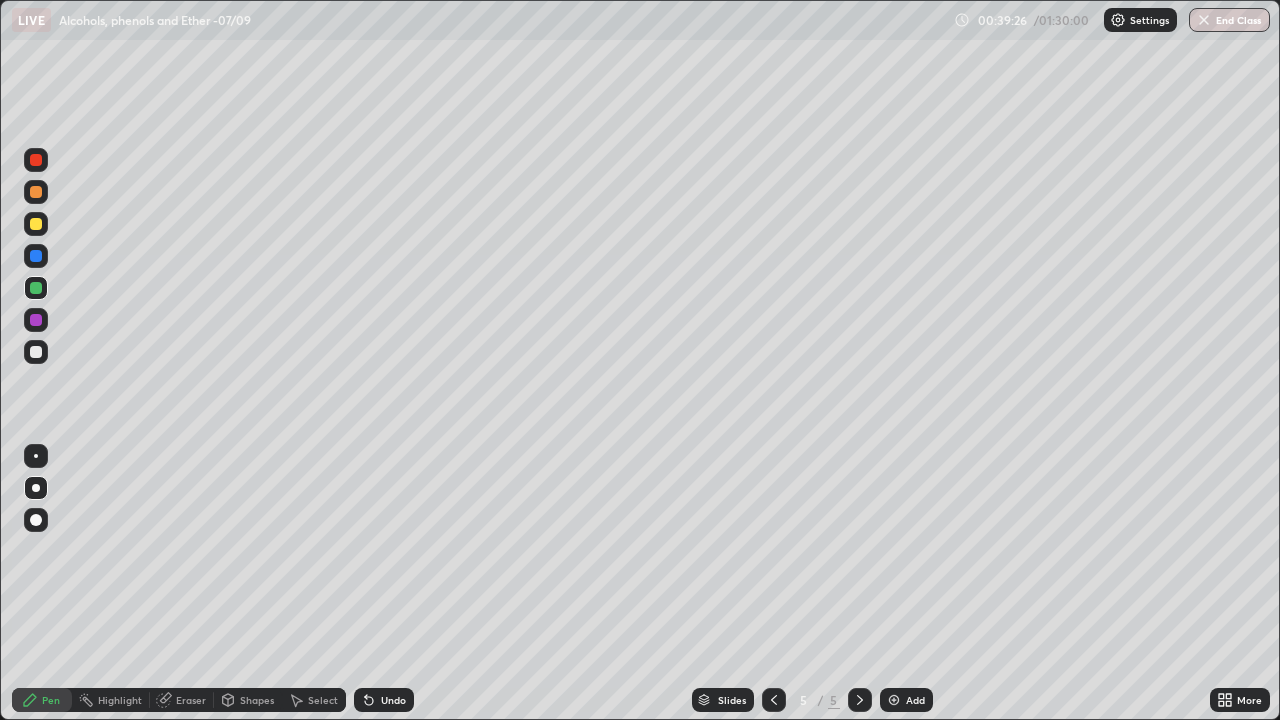 click on "Add" at bounding box center (915, 700) 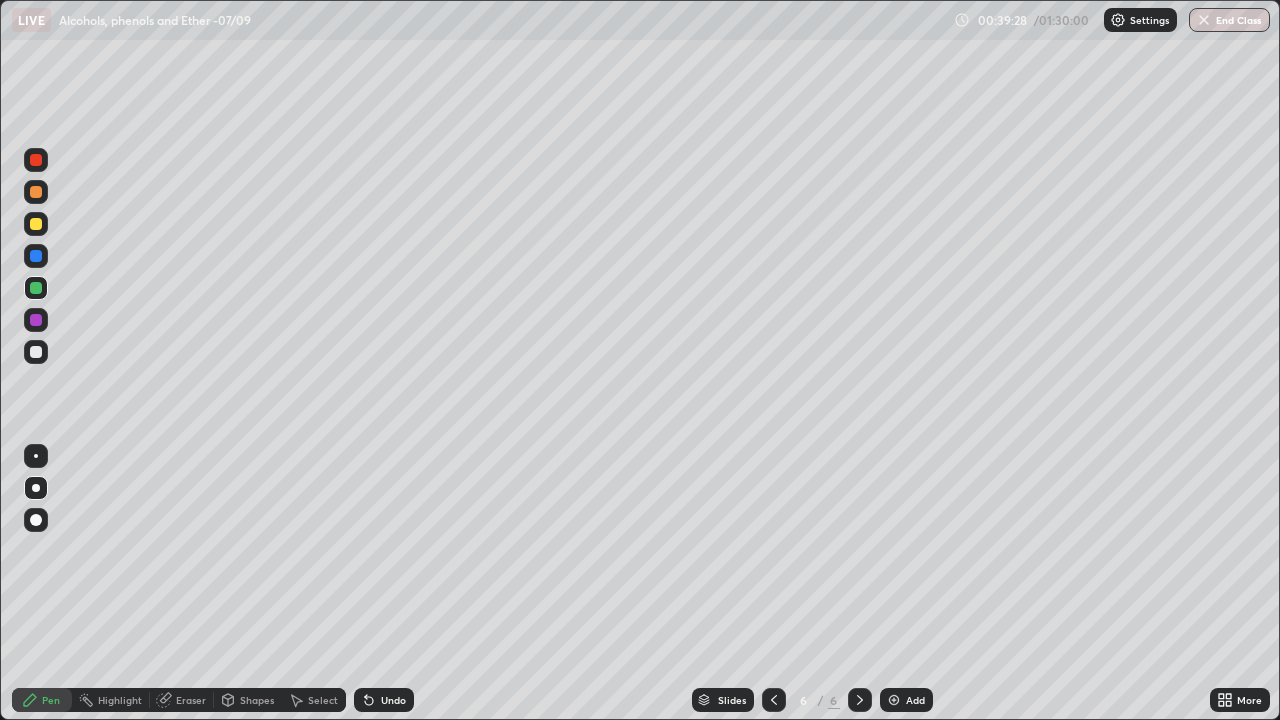click at bounding box center [36, 192] 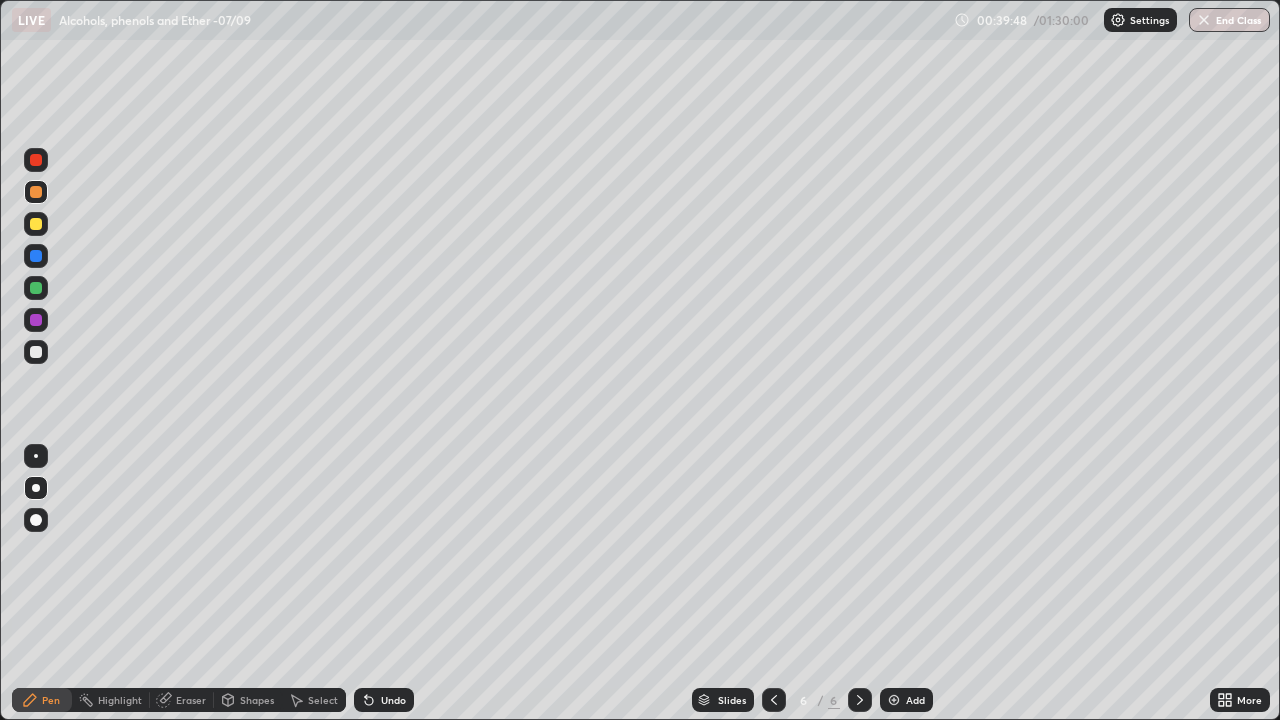 click at bounding box center [36, 352] 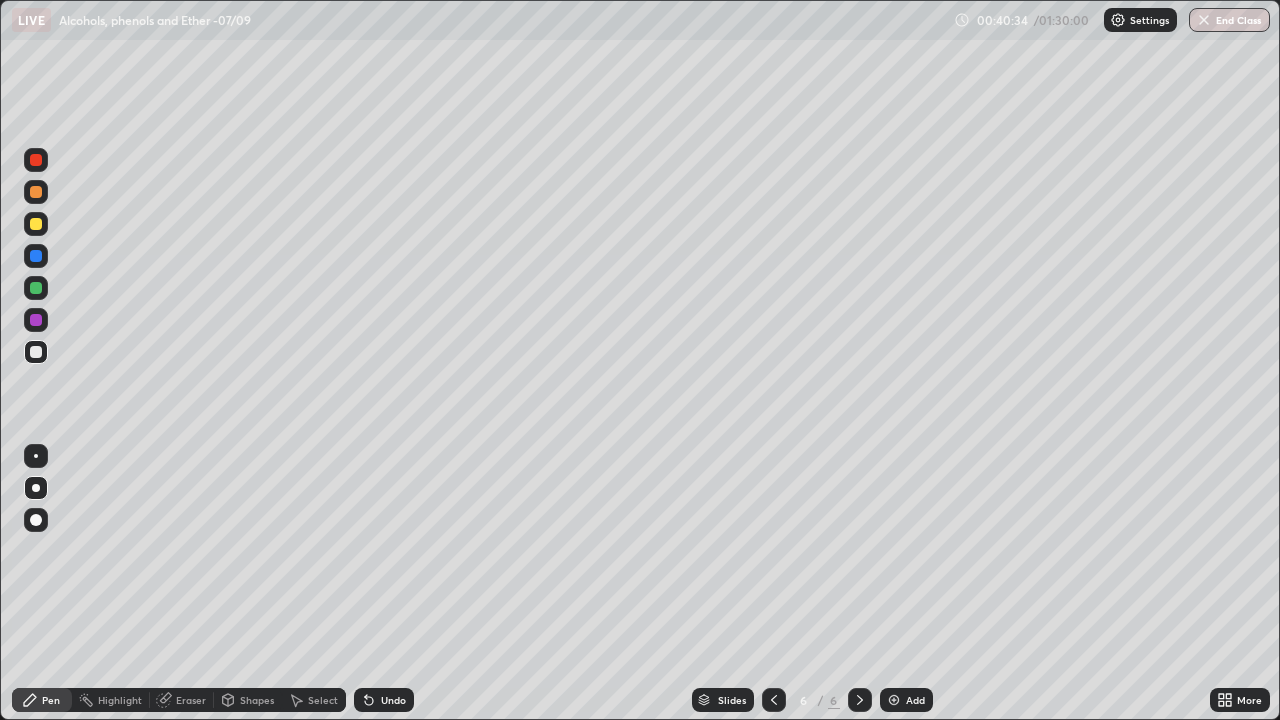 click at bounding box center [36, 224] 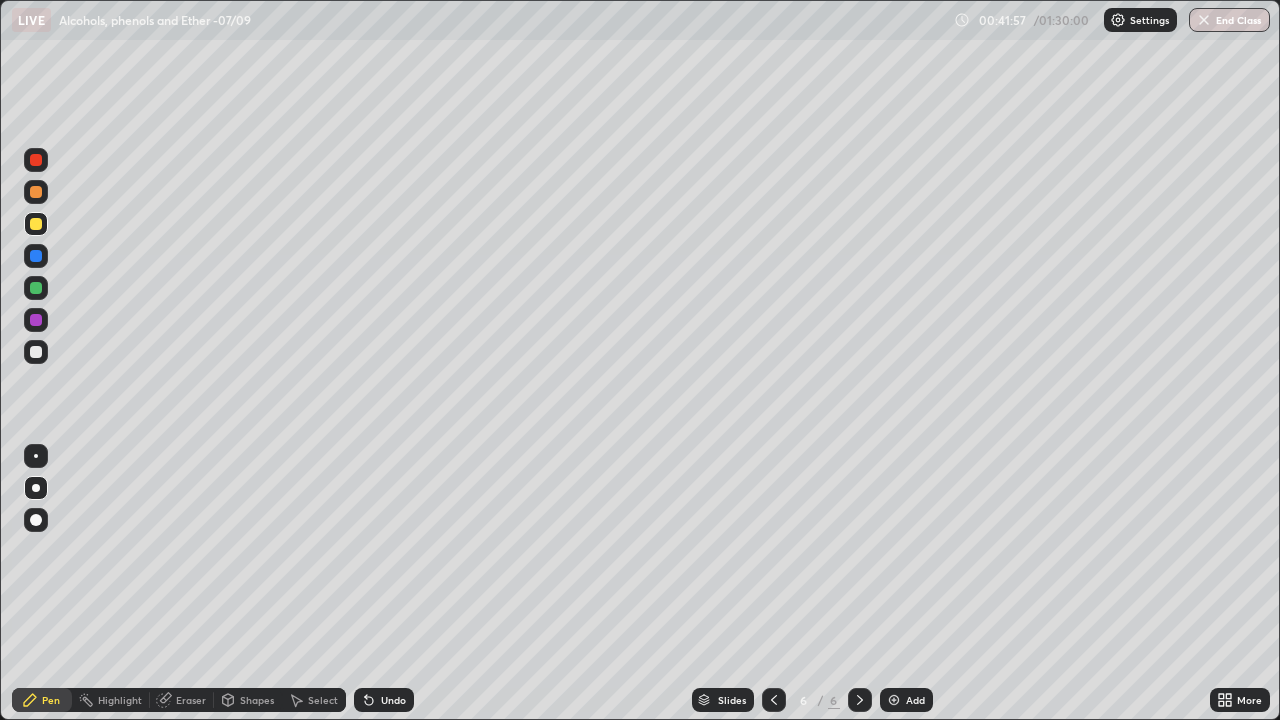 click at bounding box center (36, 352) 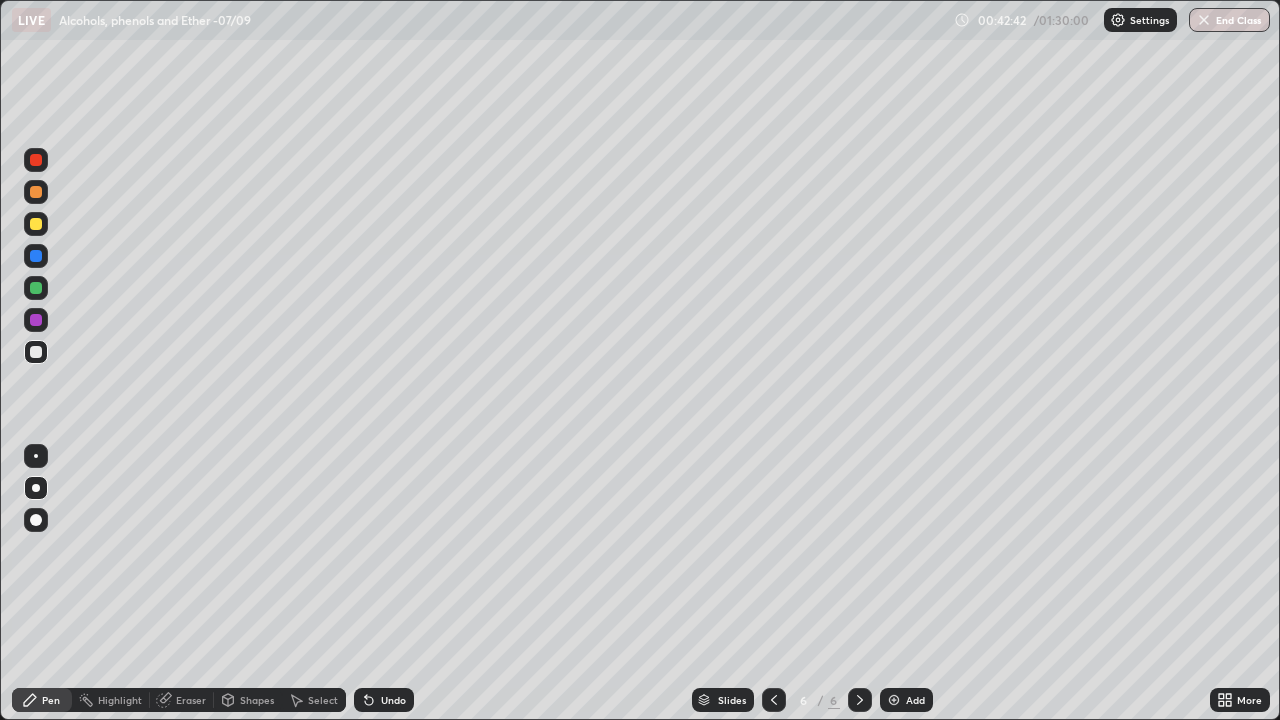 click at bounding box center [36, 288] 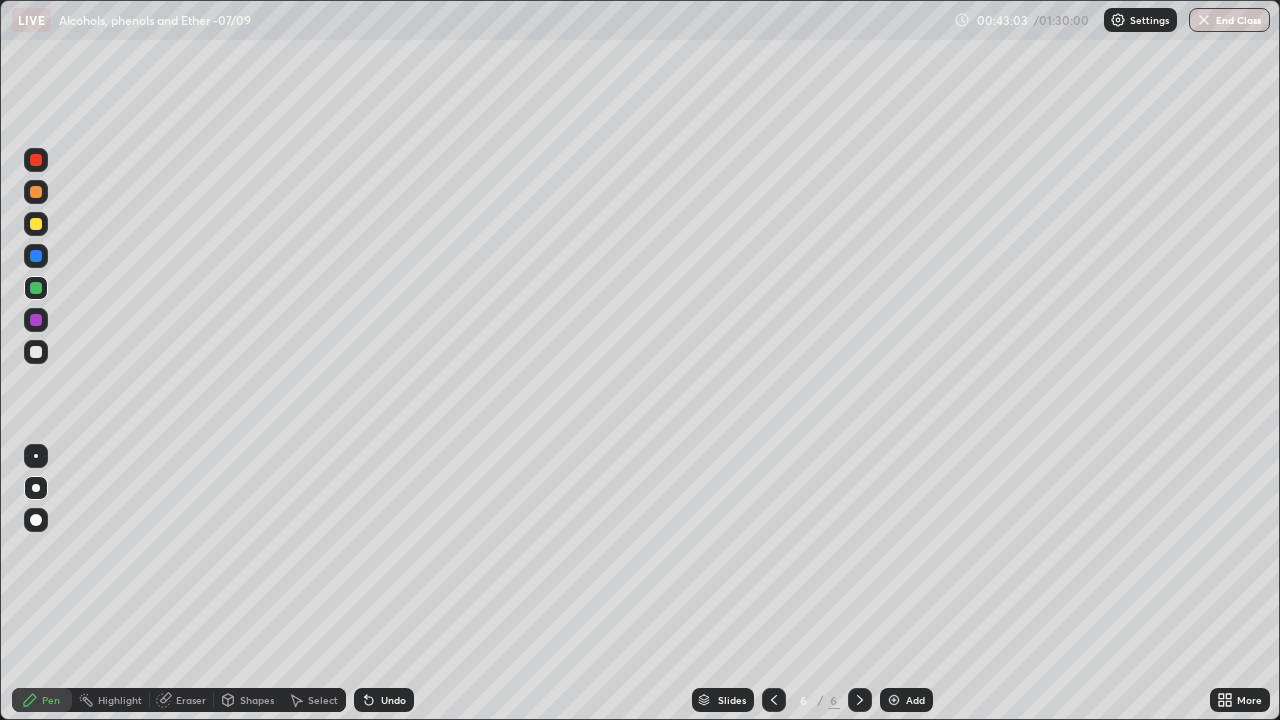 click at bounding box center (36, 256) 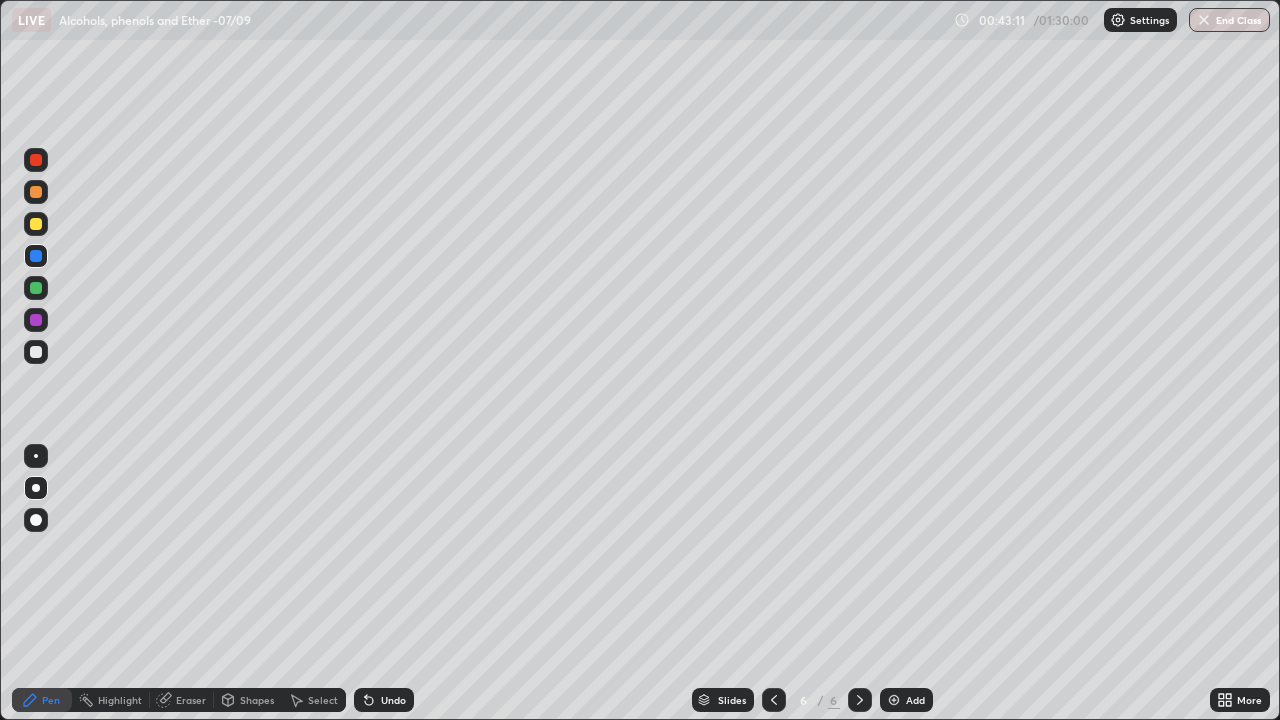 click at bounding box center [36, 256] 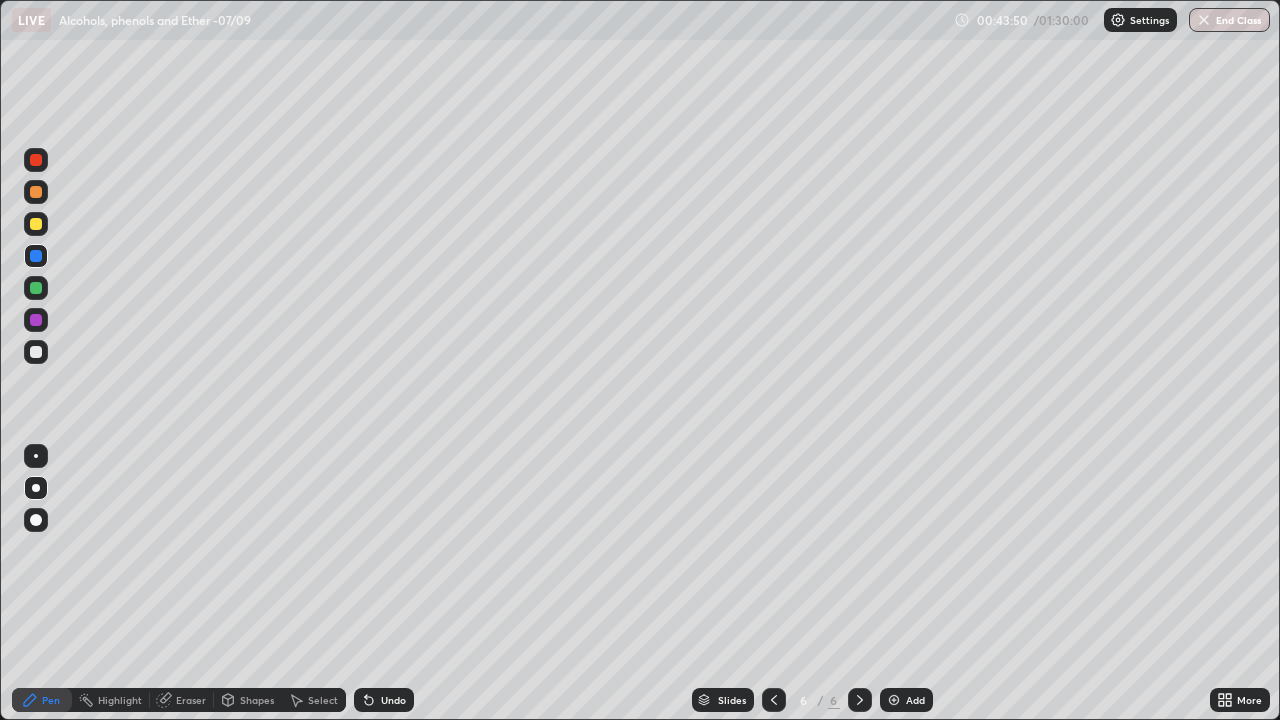 click at bounding box center (36, 224) 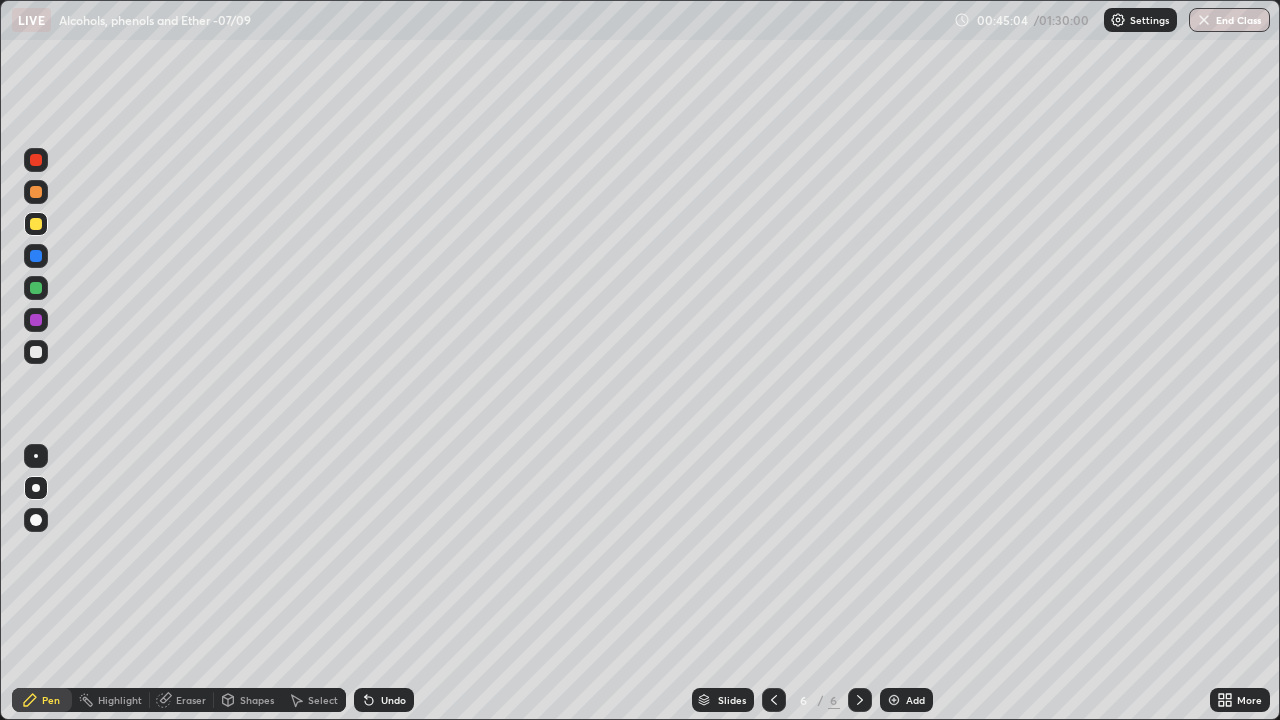 click at bounding box center (36, 320) 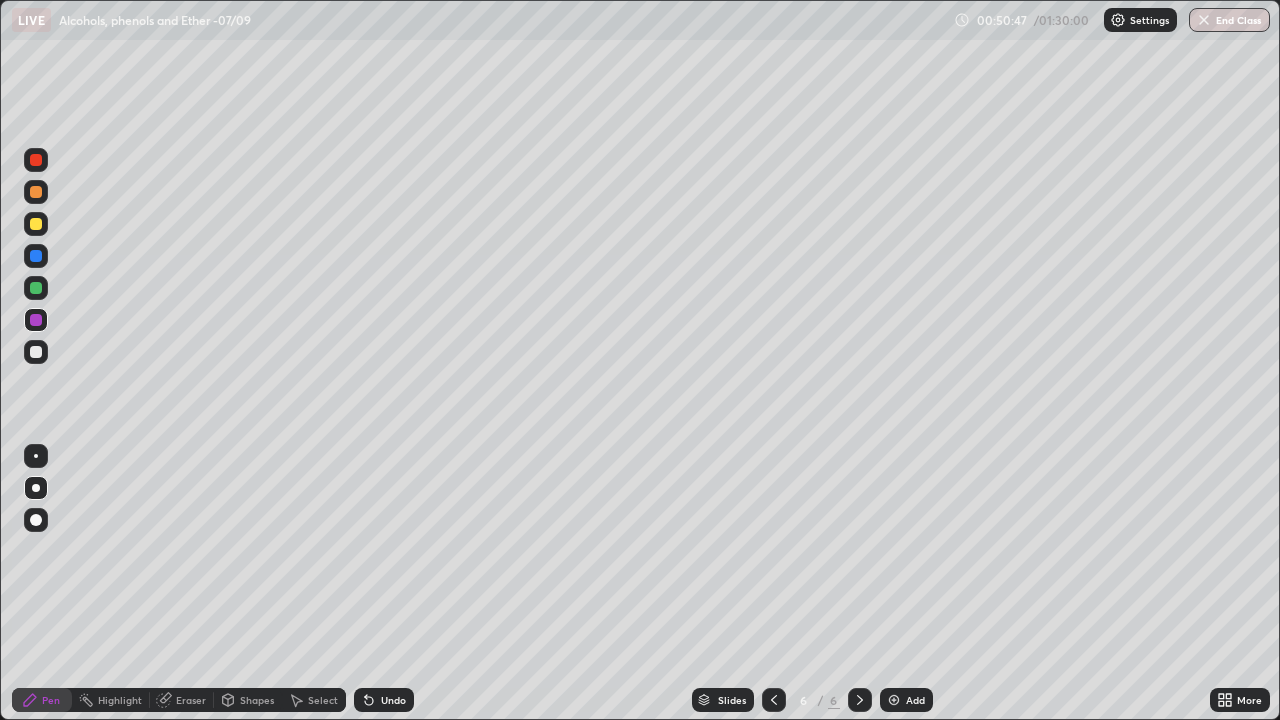 click at bounding box center (894, 700) 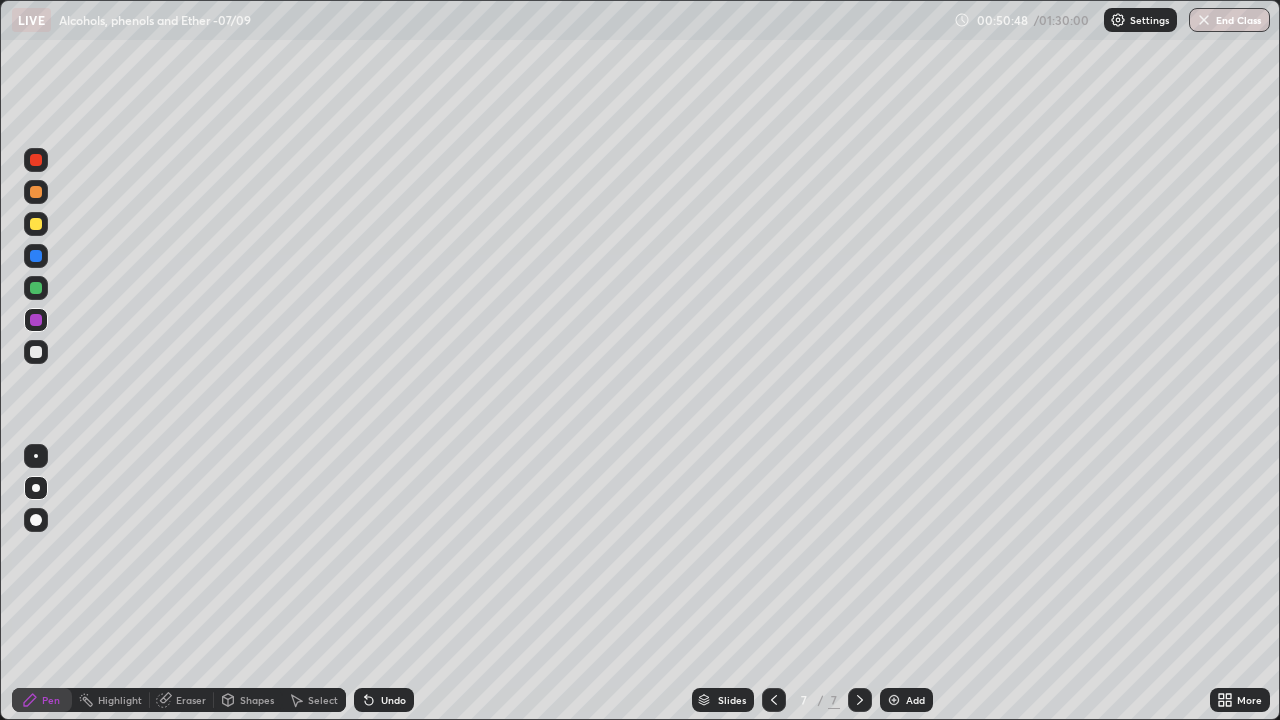 click at bounding box center (36, 192) 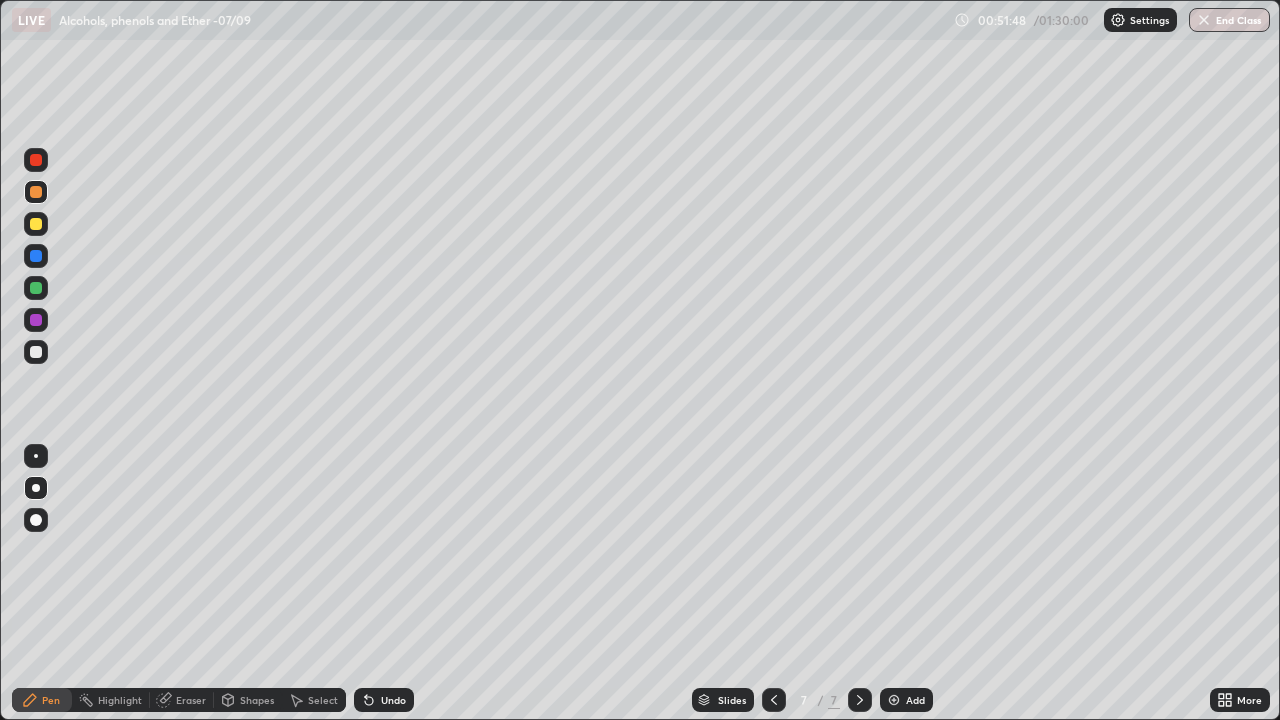 click at bounding box center (36, 224) 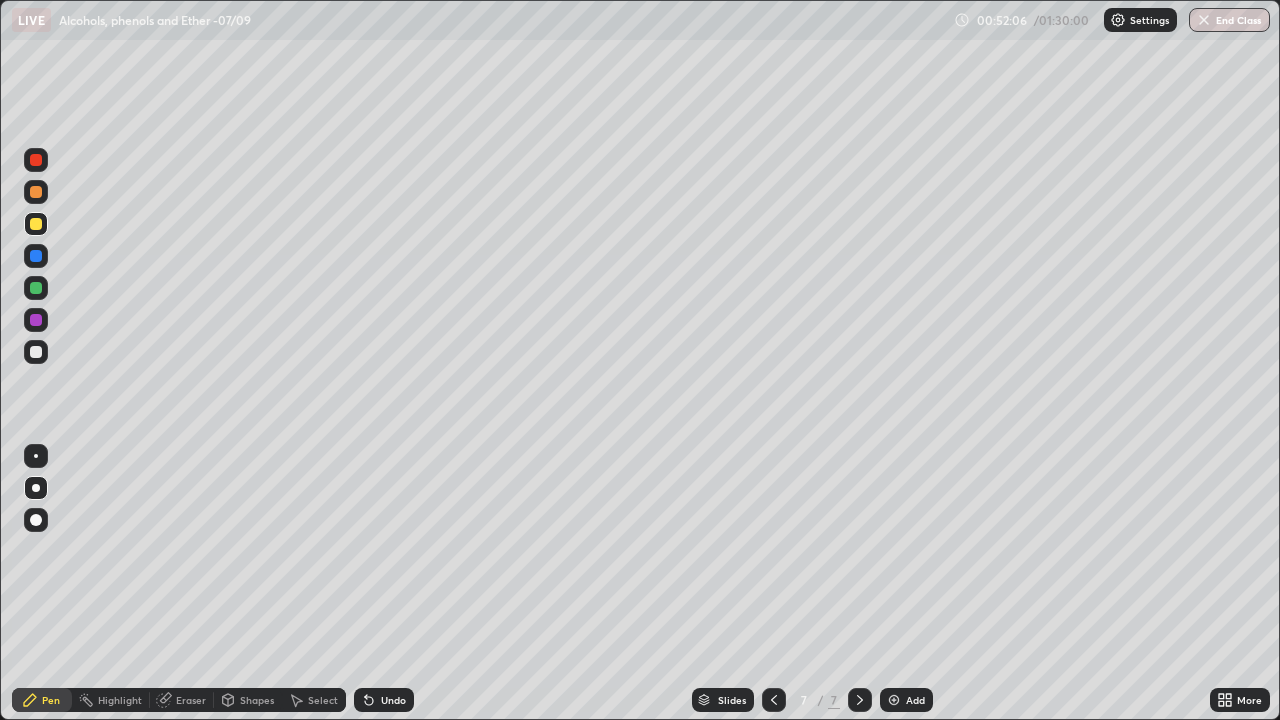 click at bounding box center [36, 352] 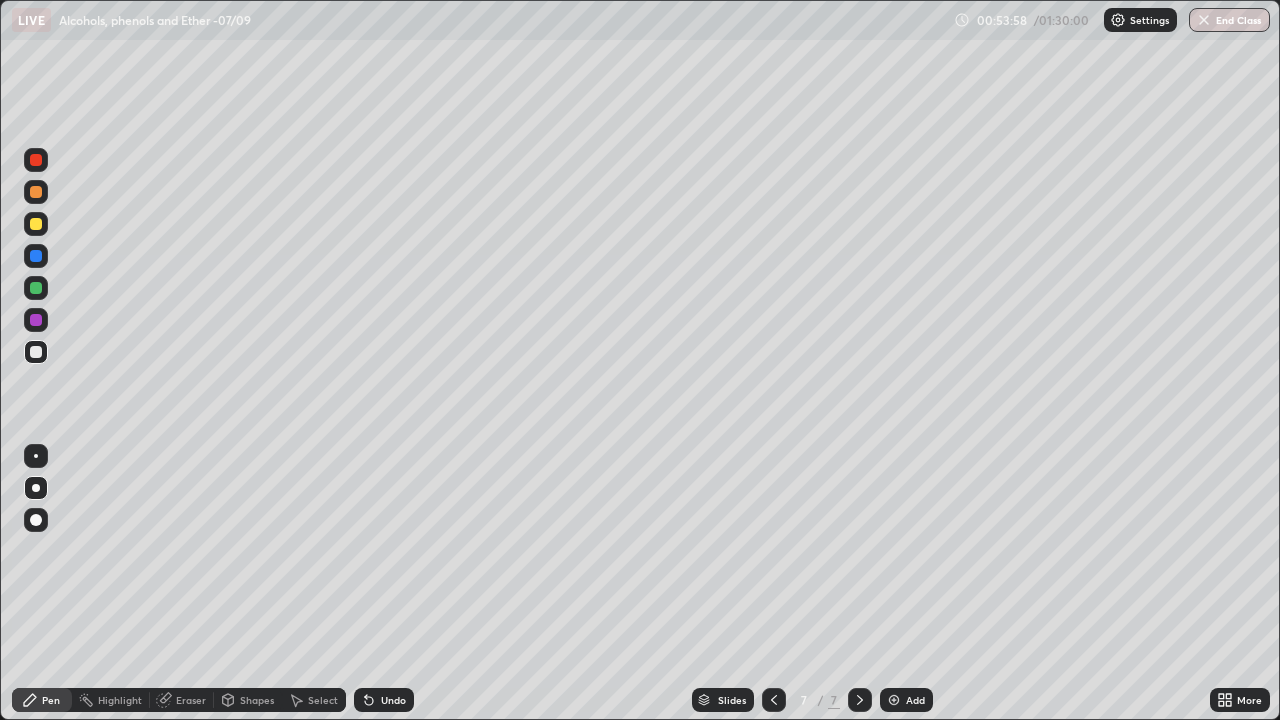 click at bounding box center (36, 288) 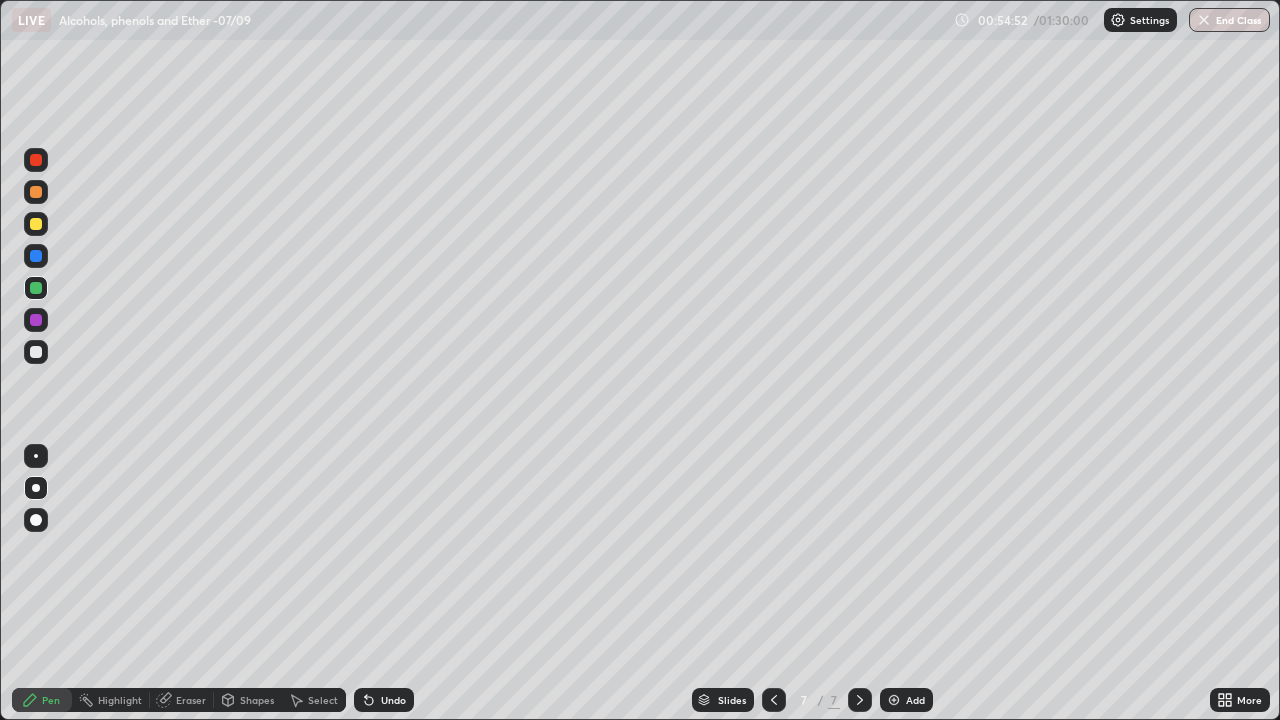 click on "Undo" at bounding box center (384, 700) 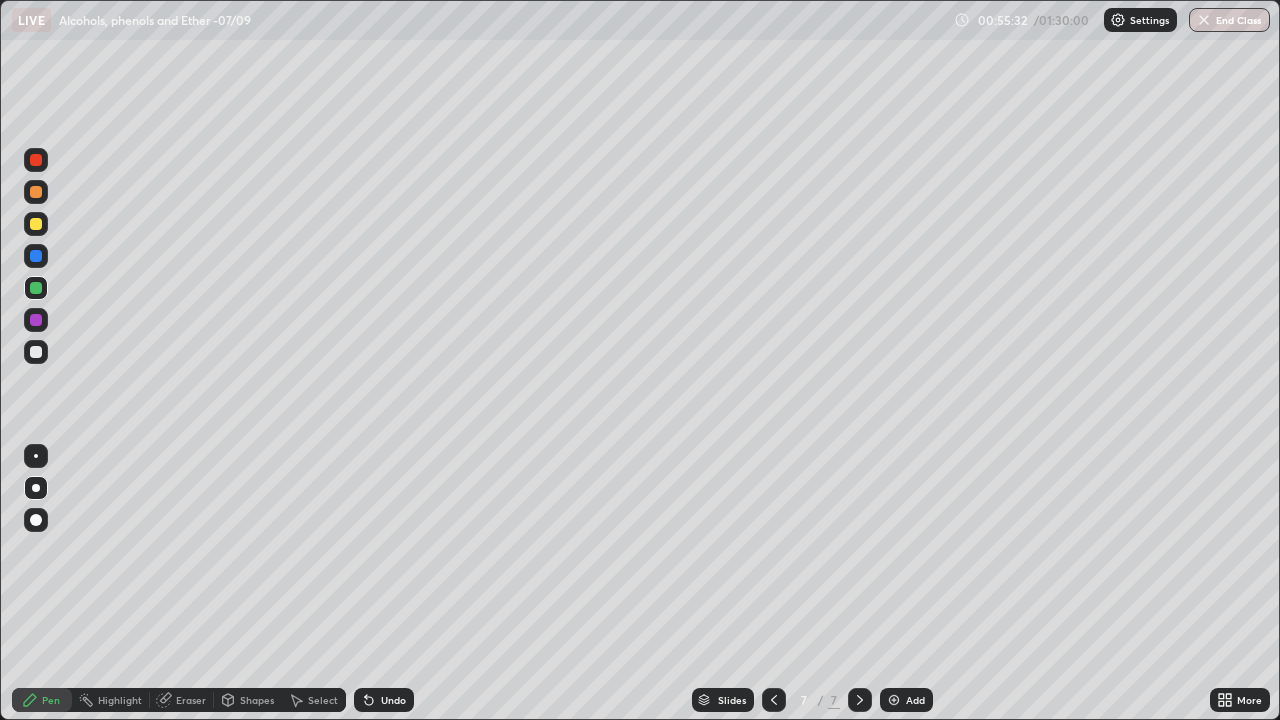 click at bounding box center (36, 320) 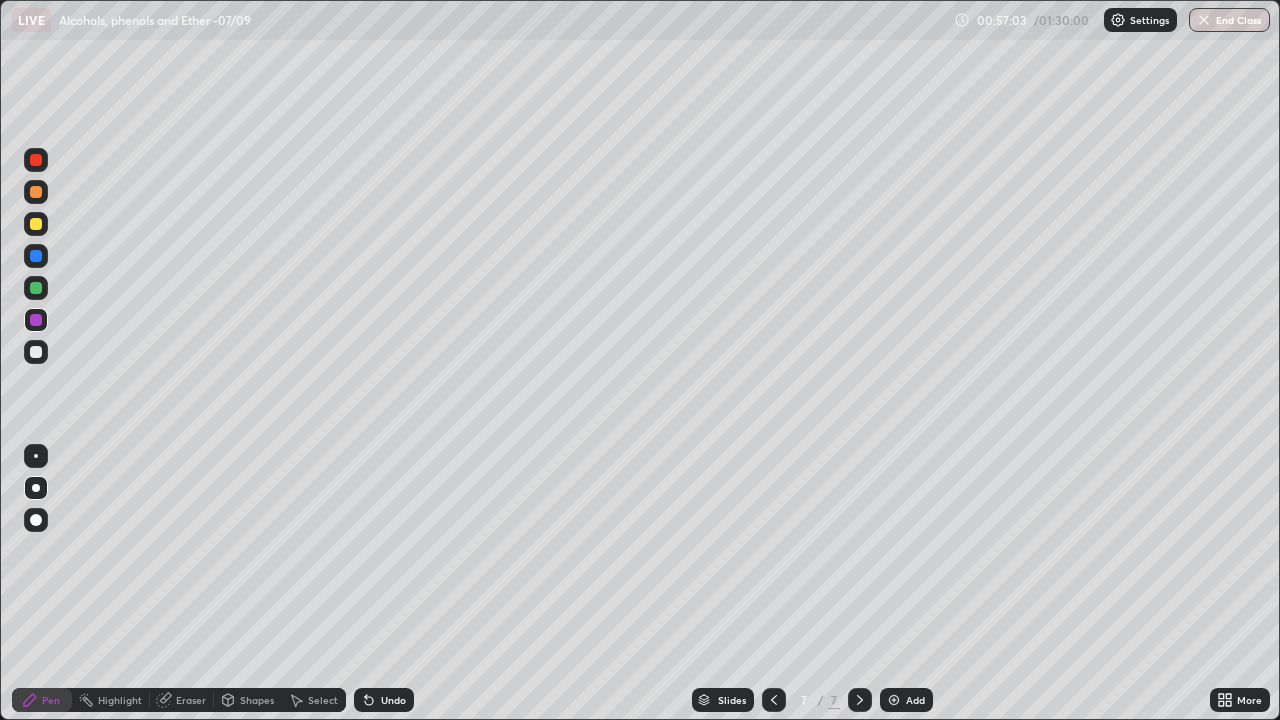 click on "Add" at bounding box center [906, 700] 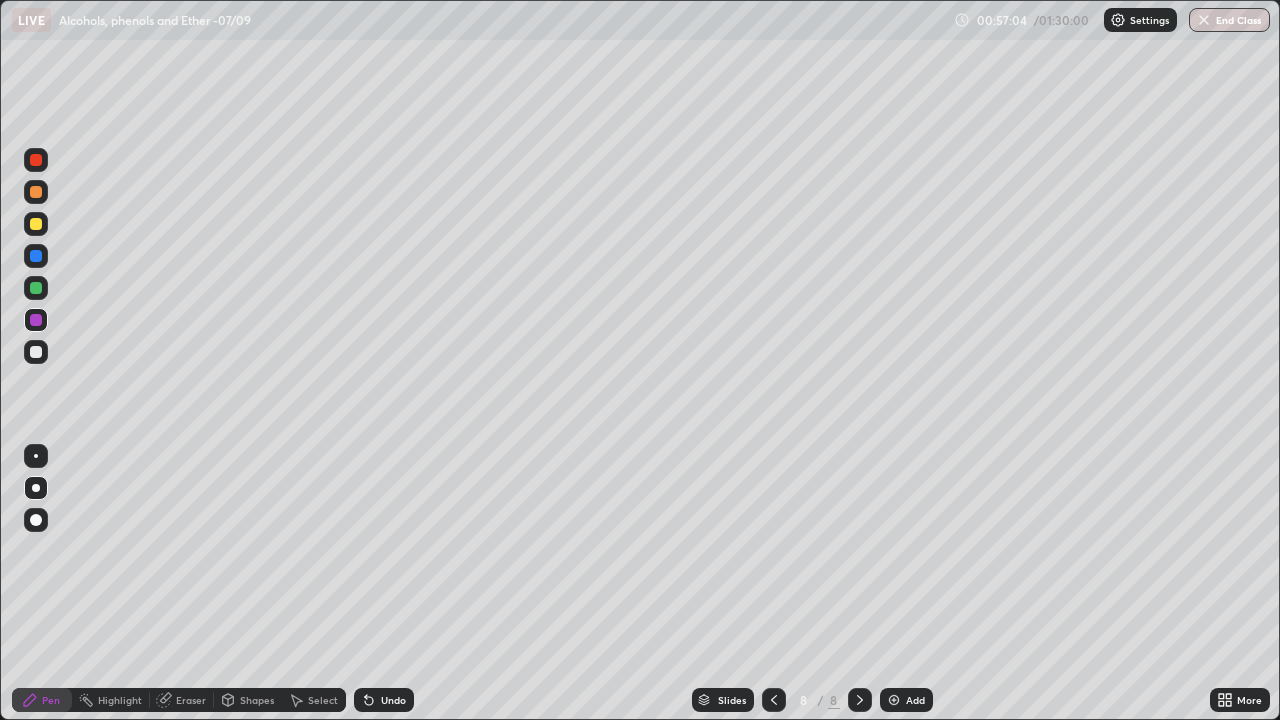 click at bounding box center [36, 192] 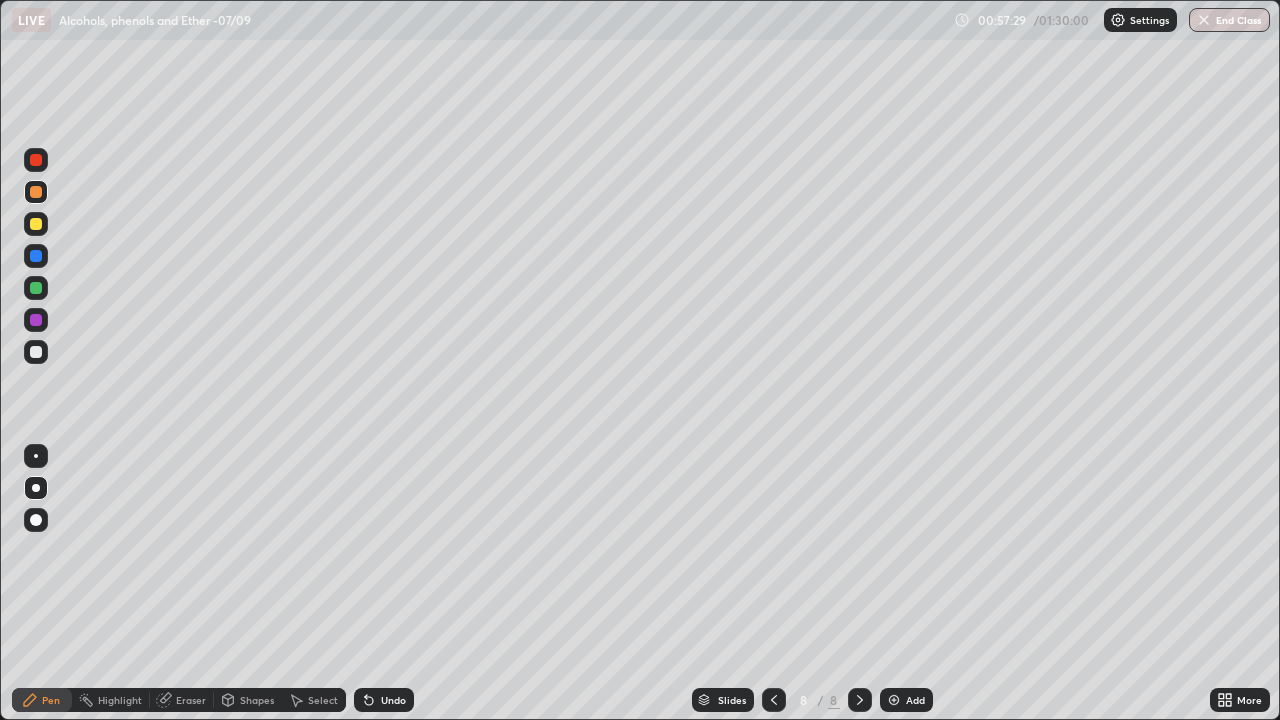 click at bounding box center [36, 352] 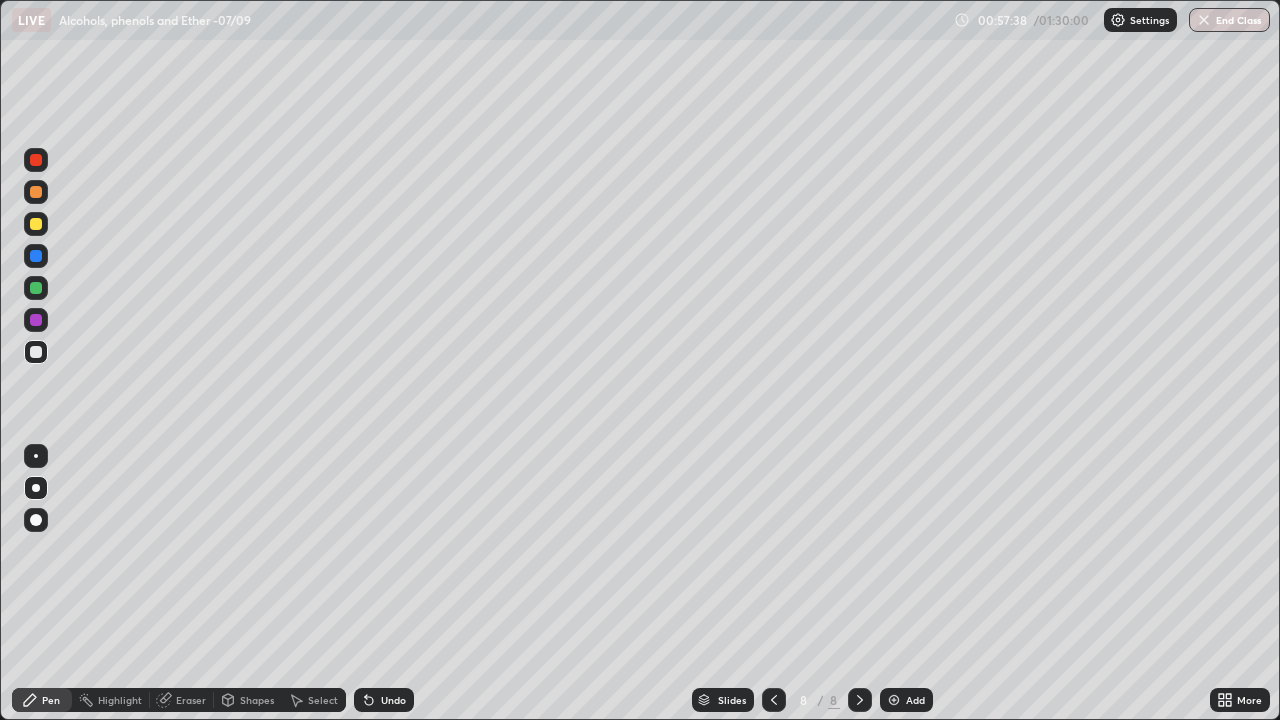 click on "Undo" at bounding box center [393, 700] 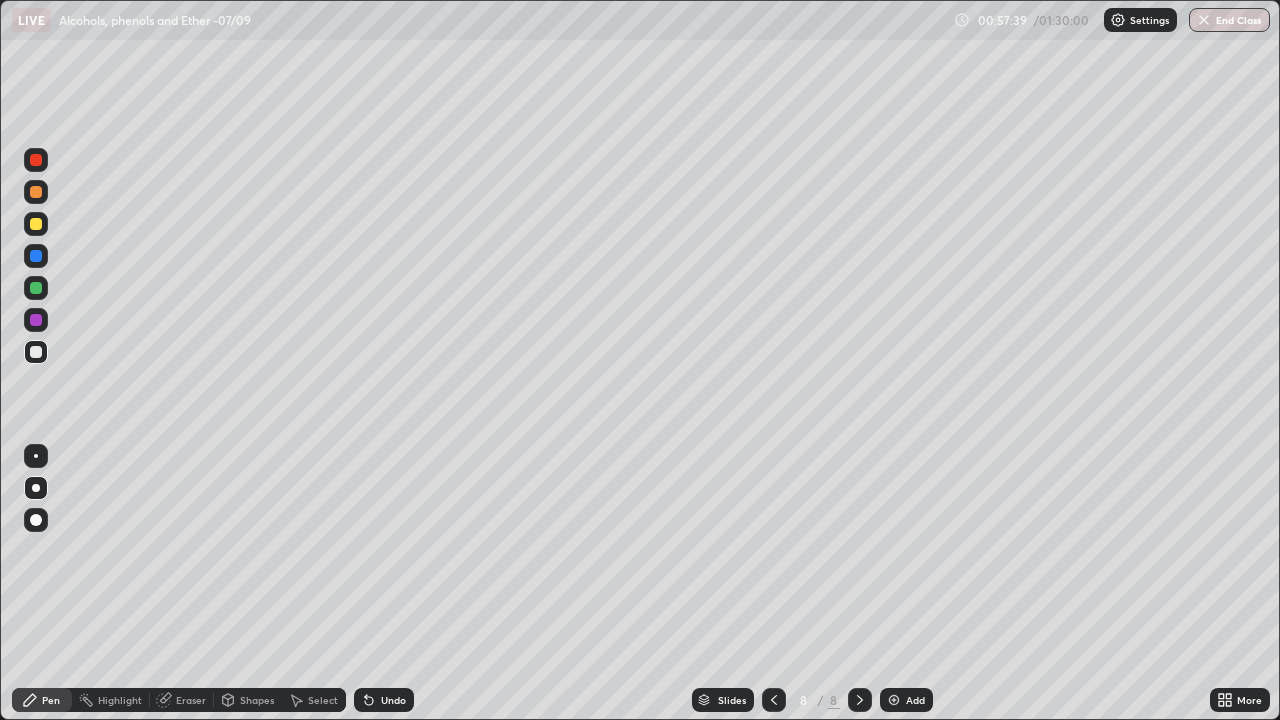 click on "Undo" at bounding box center (393, 700) 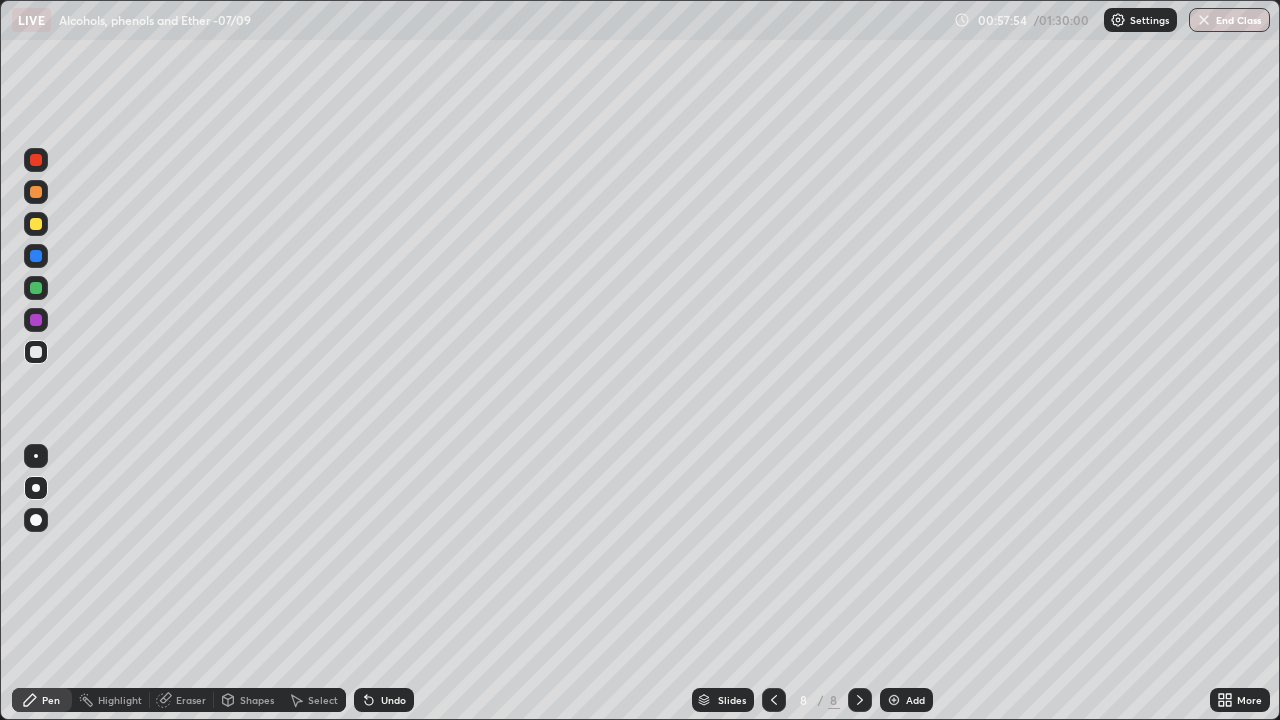 click at bounding box center [36, 256] 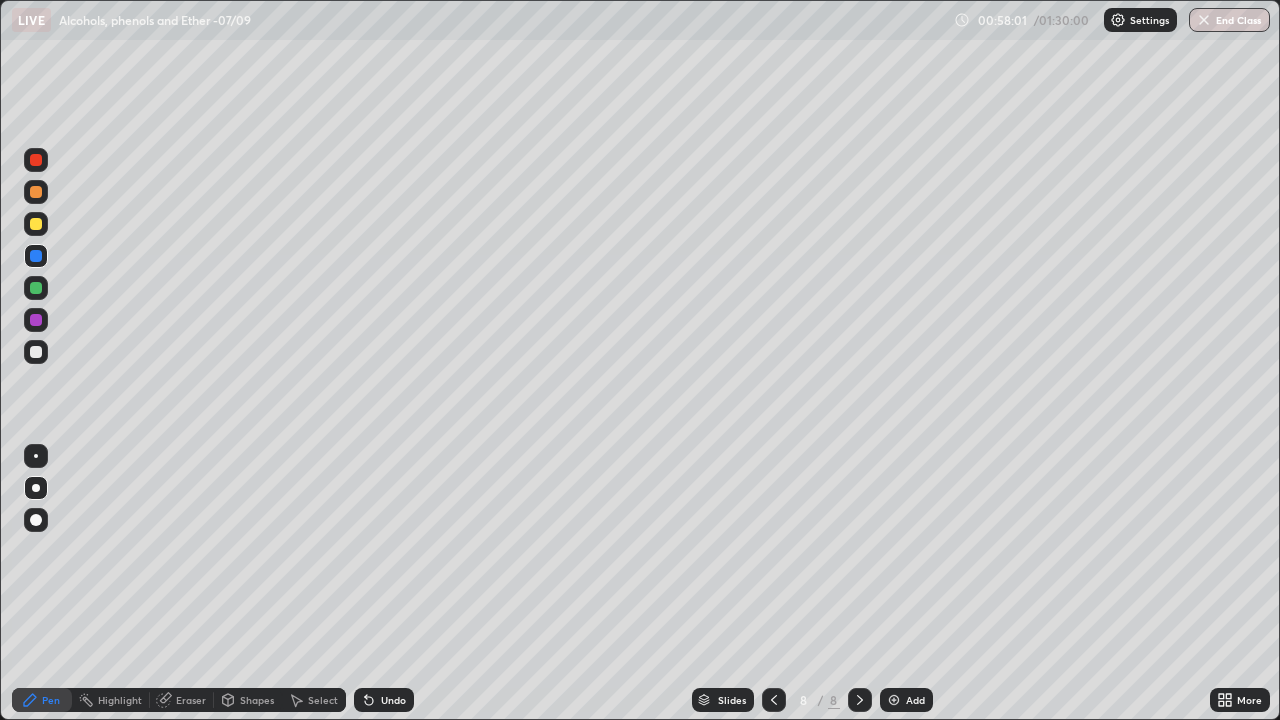 click at bounding box center (36, 224) 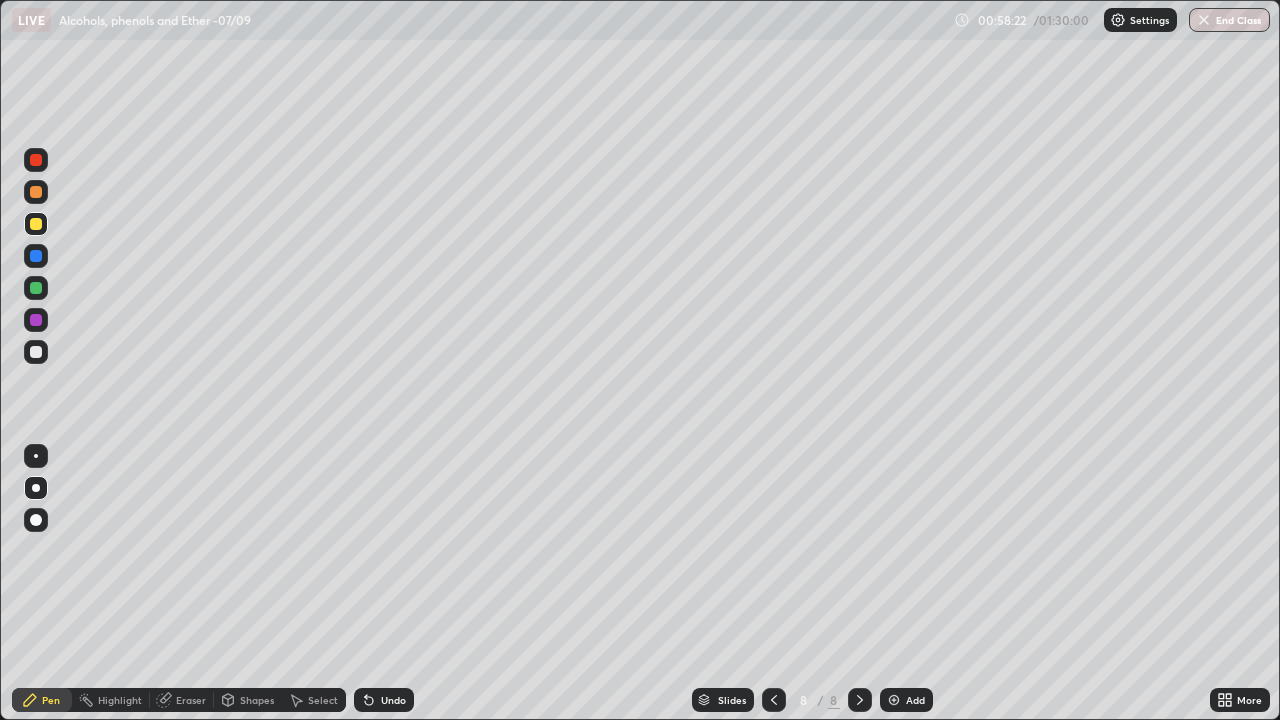 click at bounding box center [36, 352] 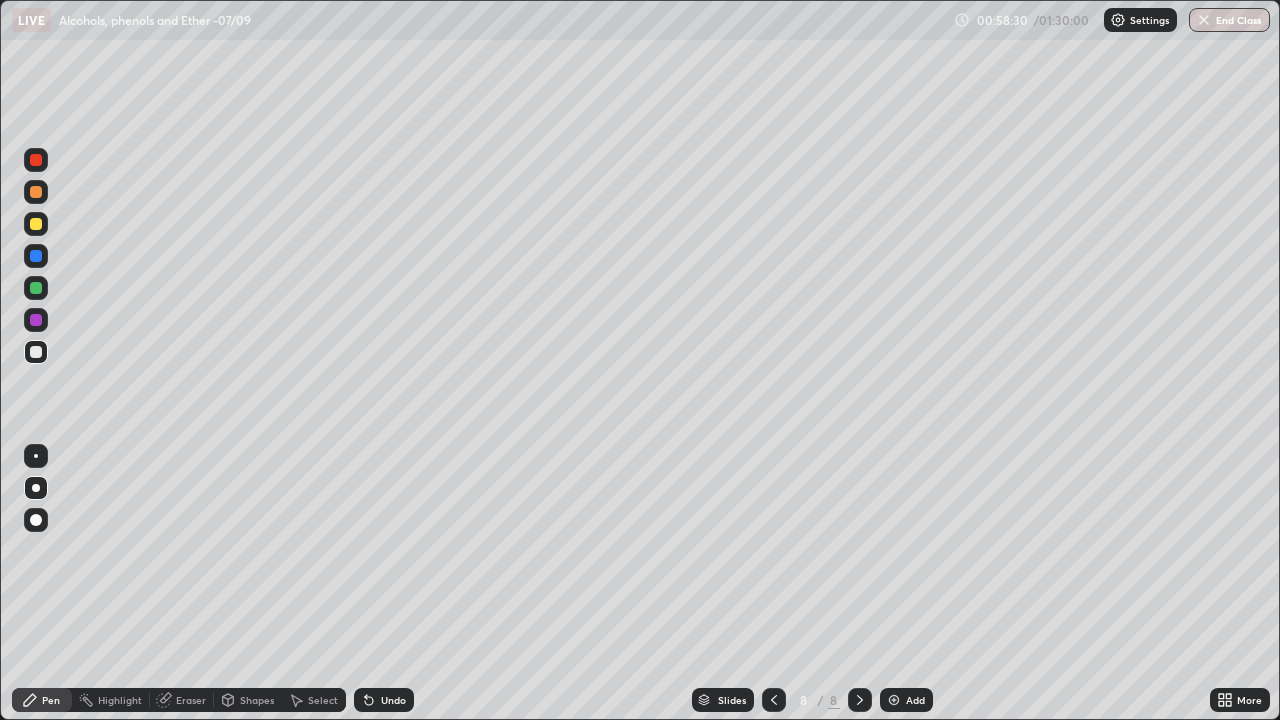 click on "Undo" at bounding box center [393, 700] 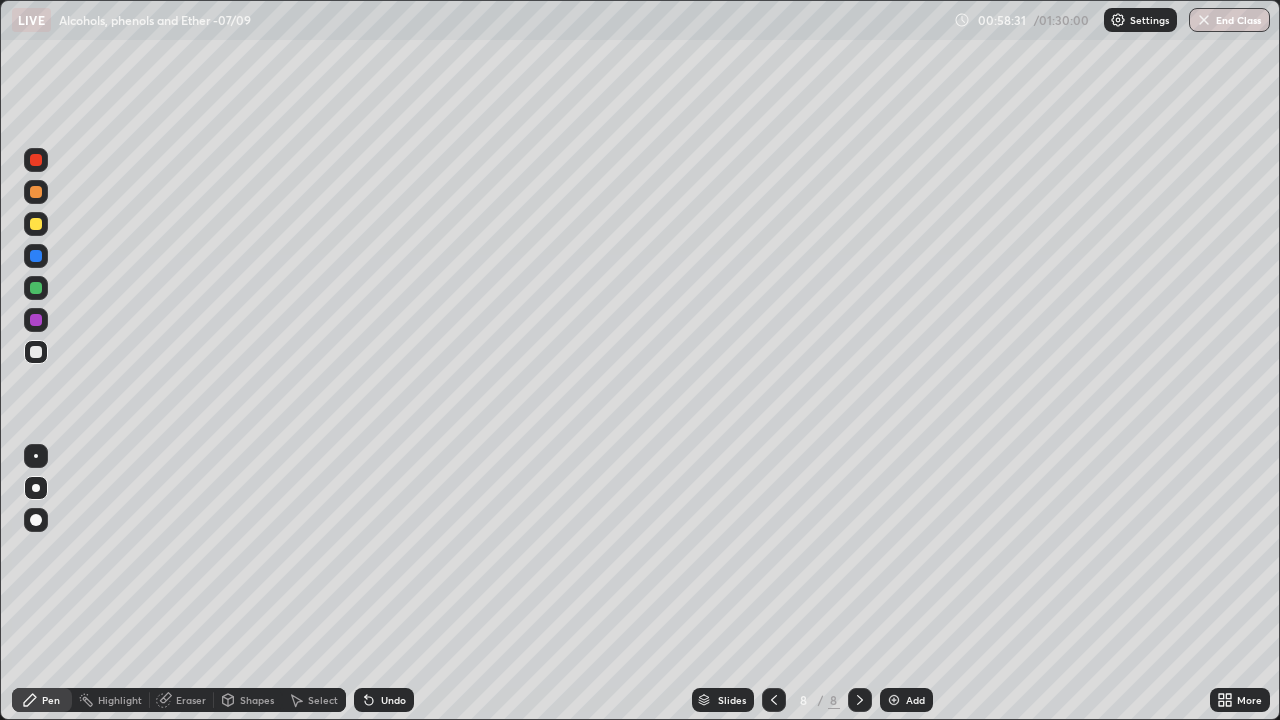 click on "Undo" at bounding box center (384, 700) 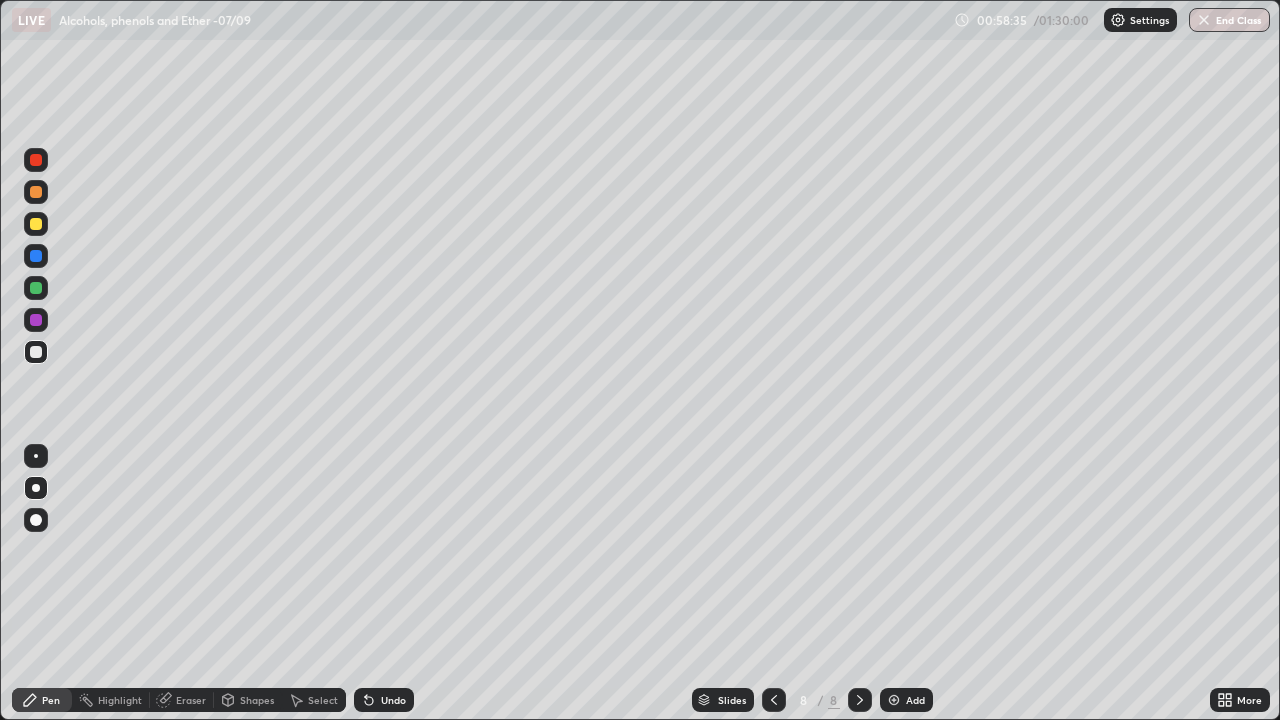 click at bounding box center [36, 288] 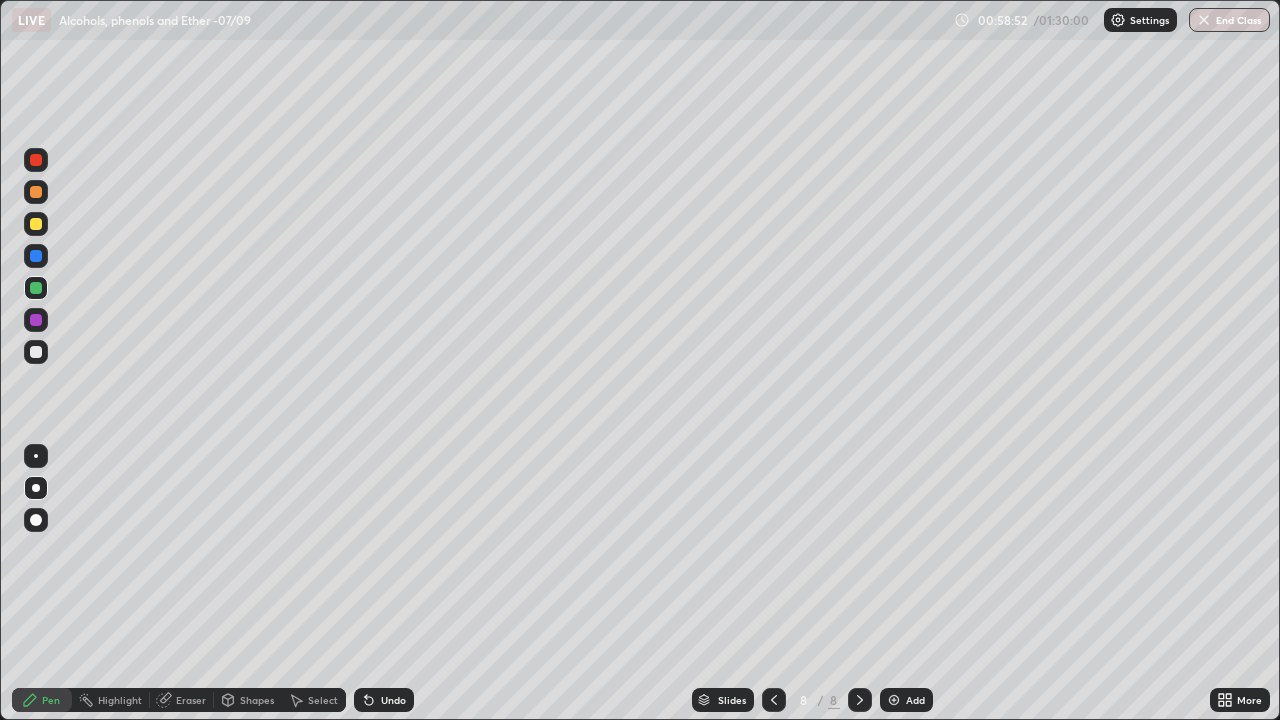 click at bounding box center [36, 352] 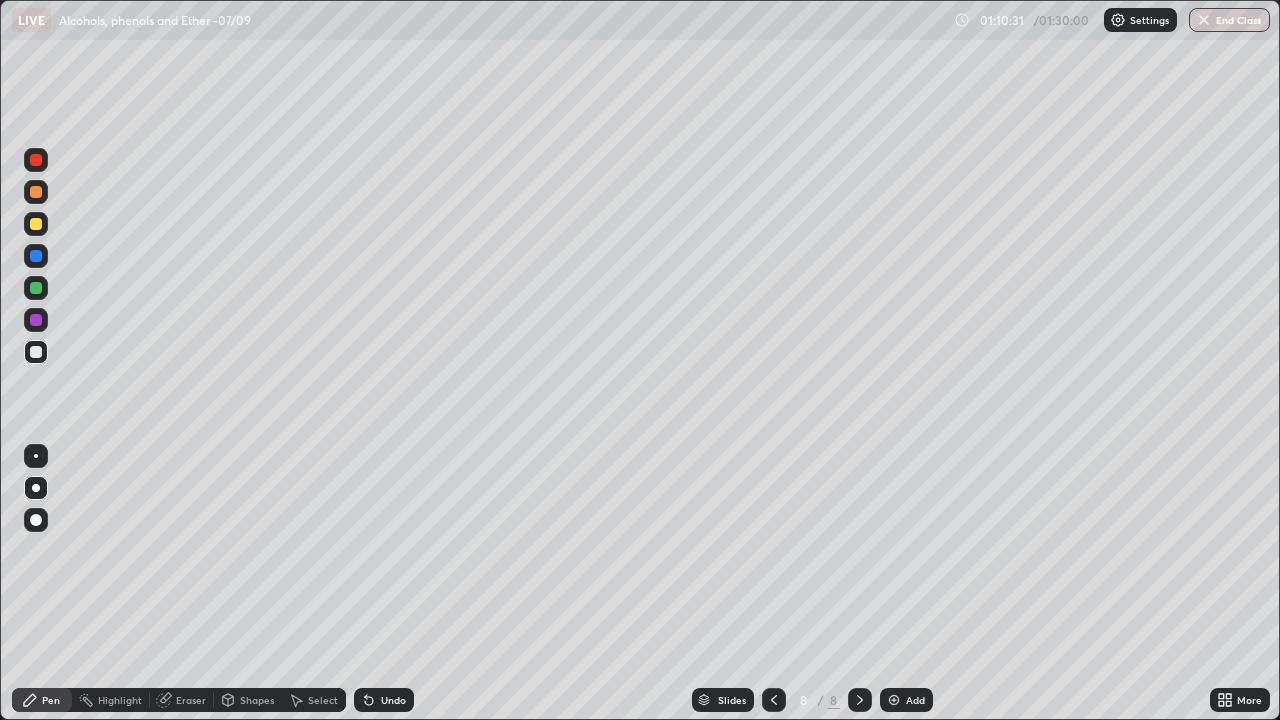 click at bounding box center [36, 288] 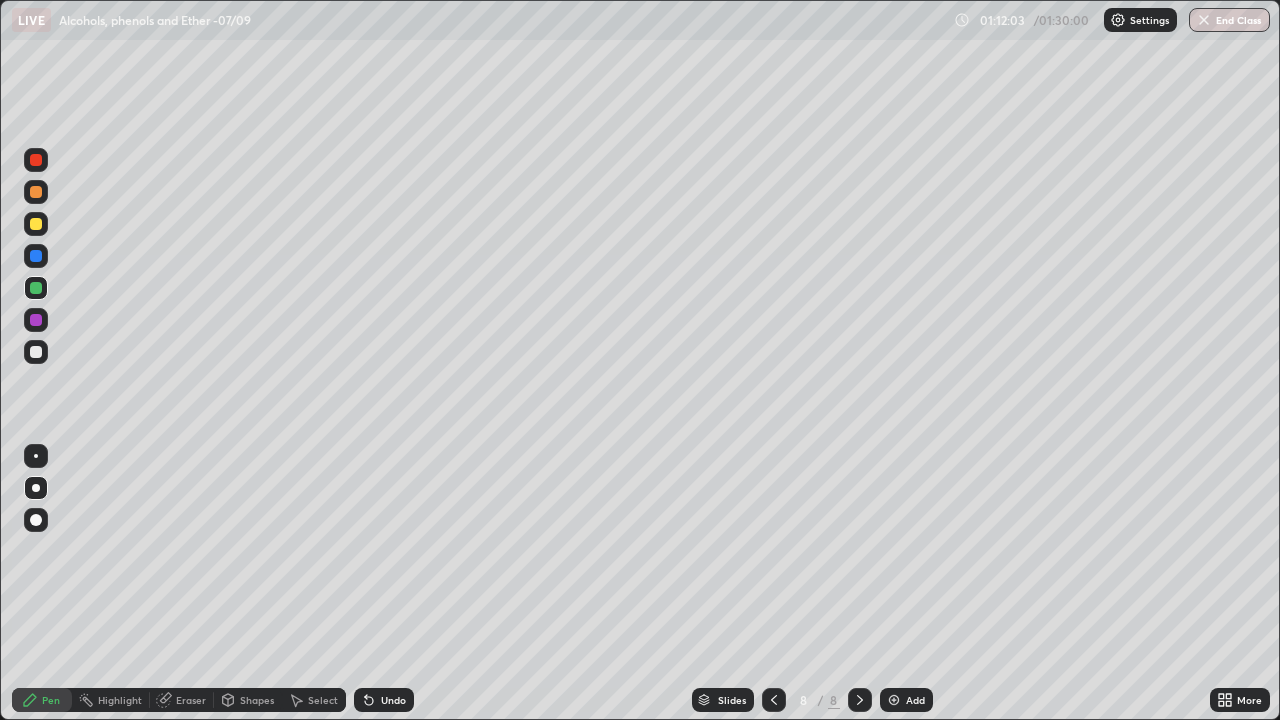 click at bounding box center (36, 352) 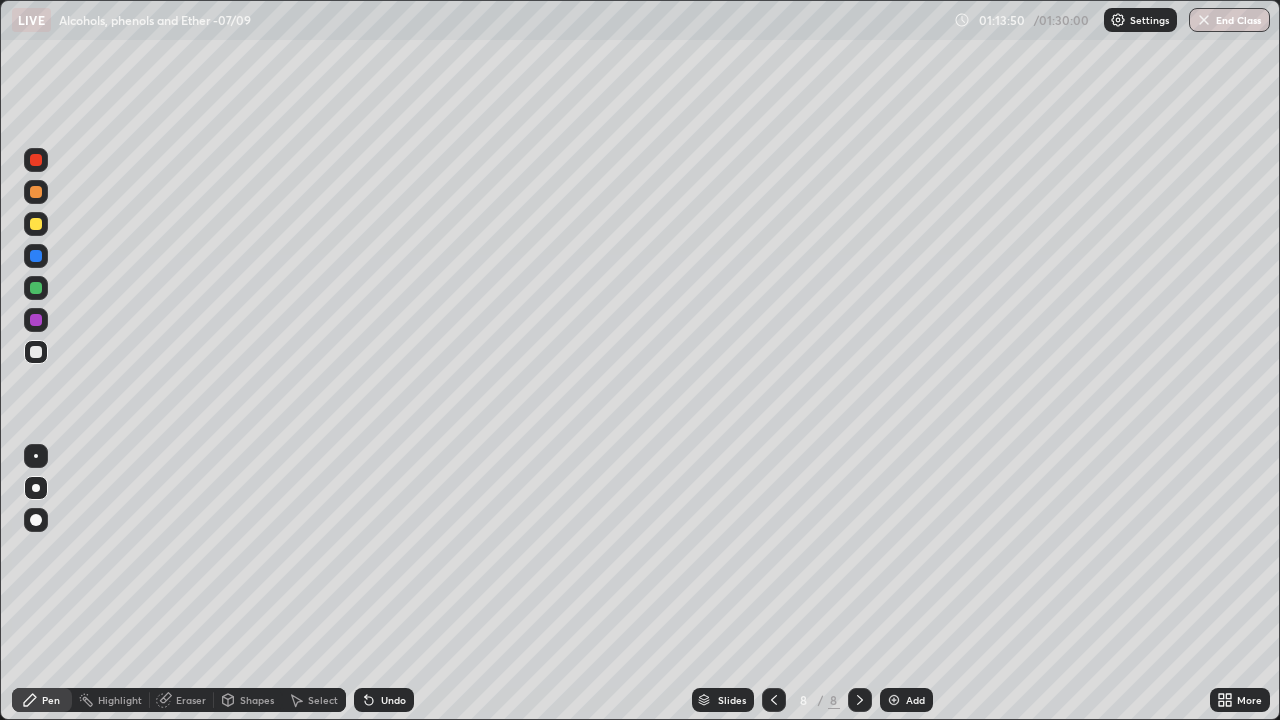 click at bounding box center (36, 320) 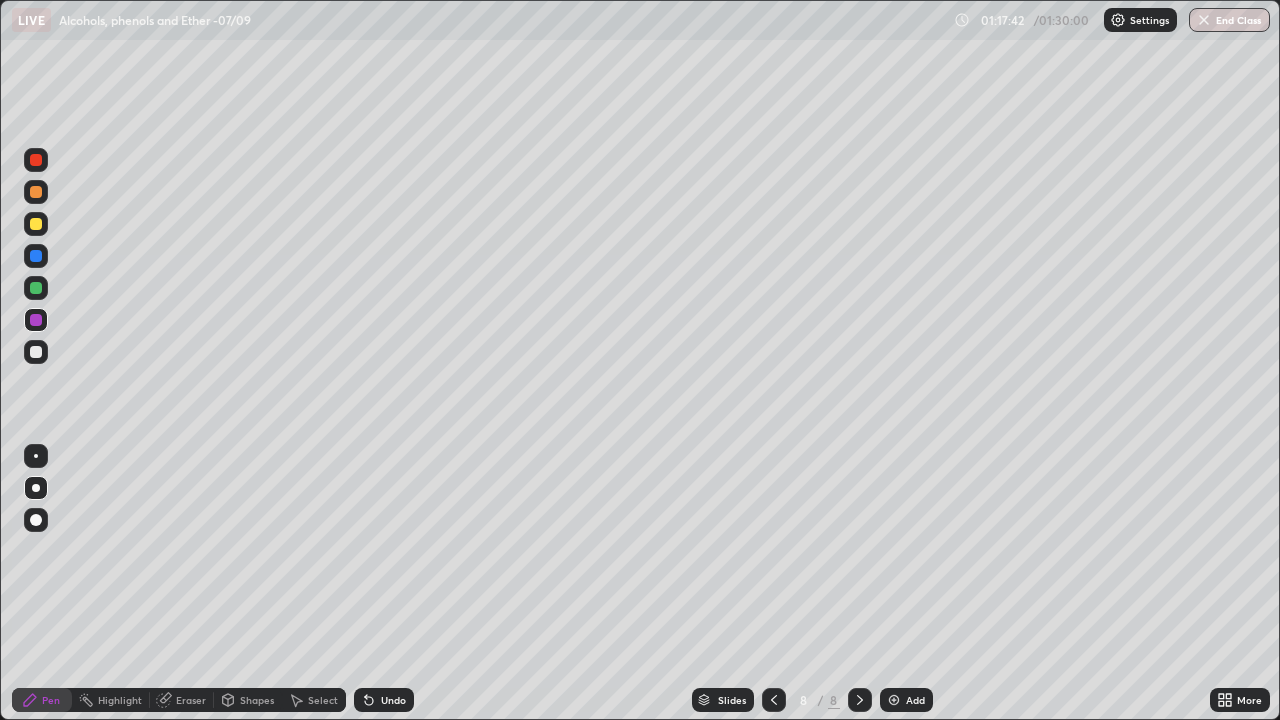 click on "Add" at bounding box center (906, 700) 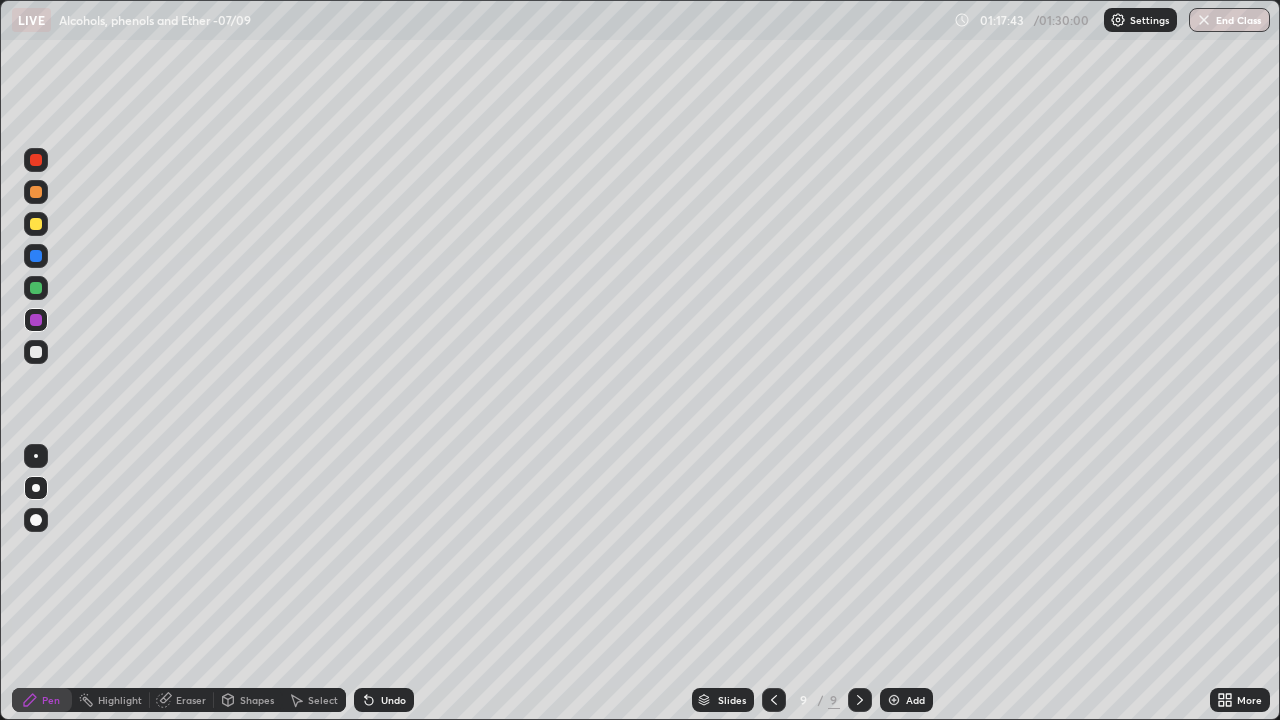 click on "Shapes" at bounding box center [257, 700] 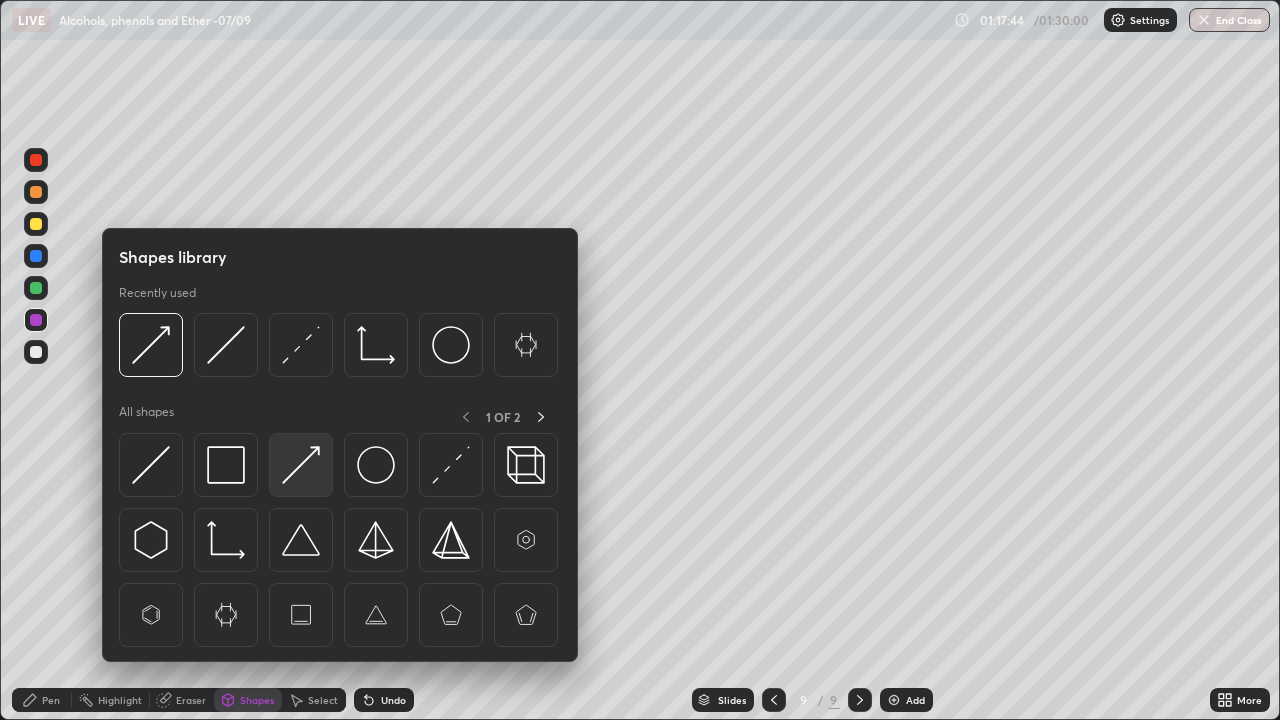 click at bounding box center (301, 465) 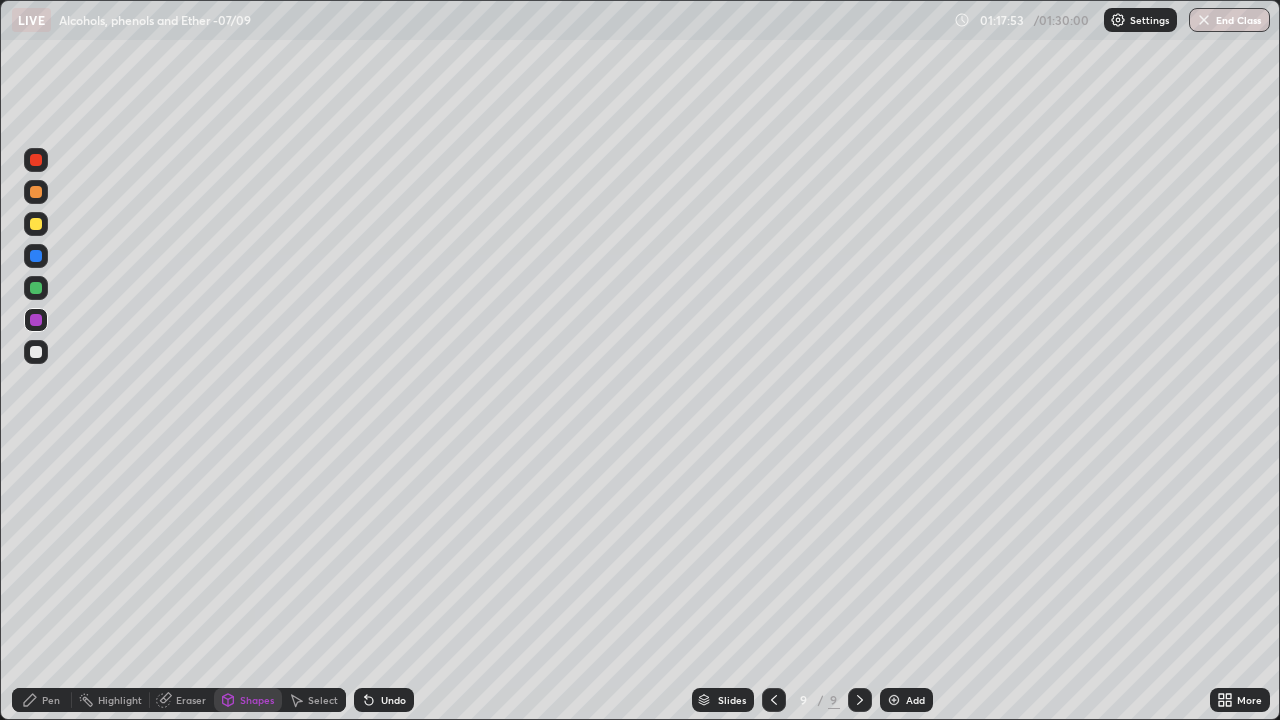 click on "Pen" at bounding box center (51, 700) 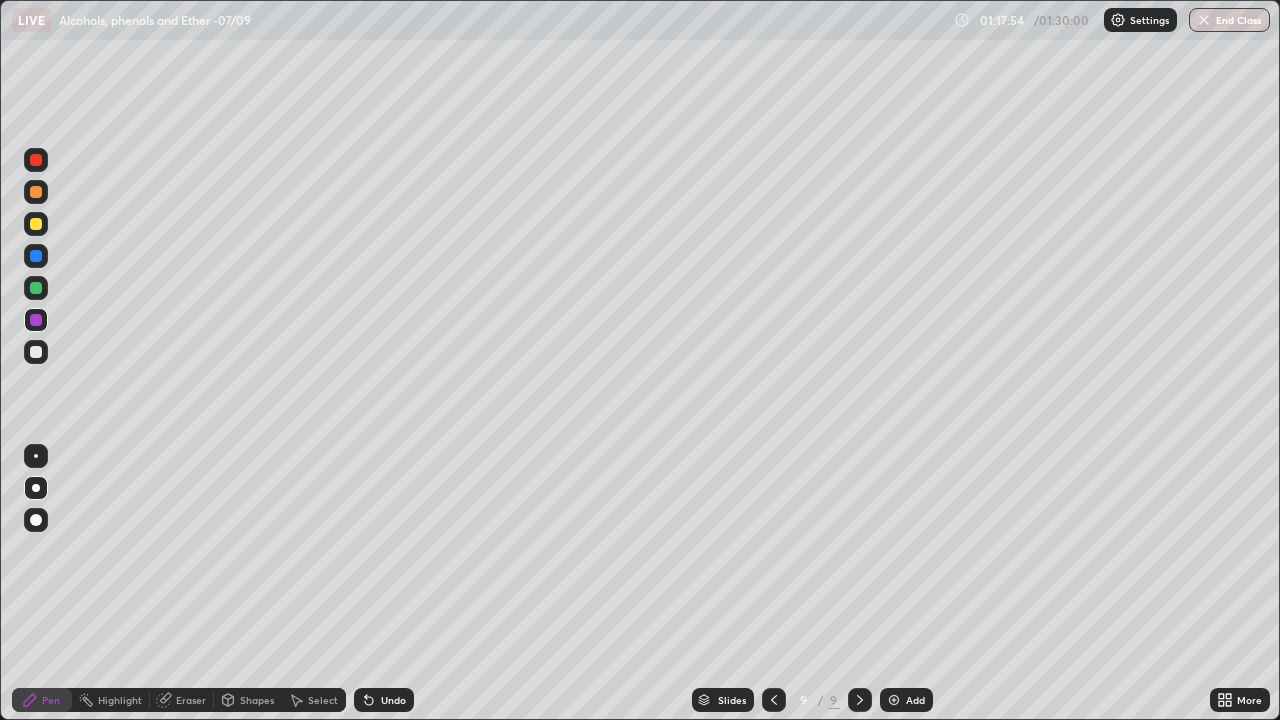 click at bounding box center [36, 320] 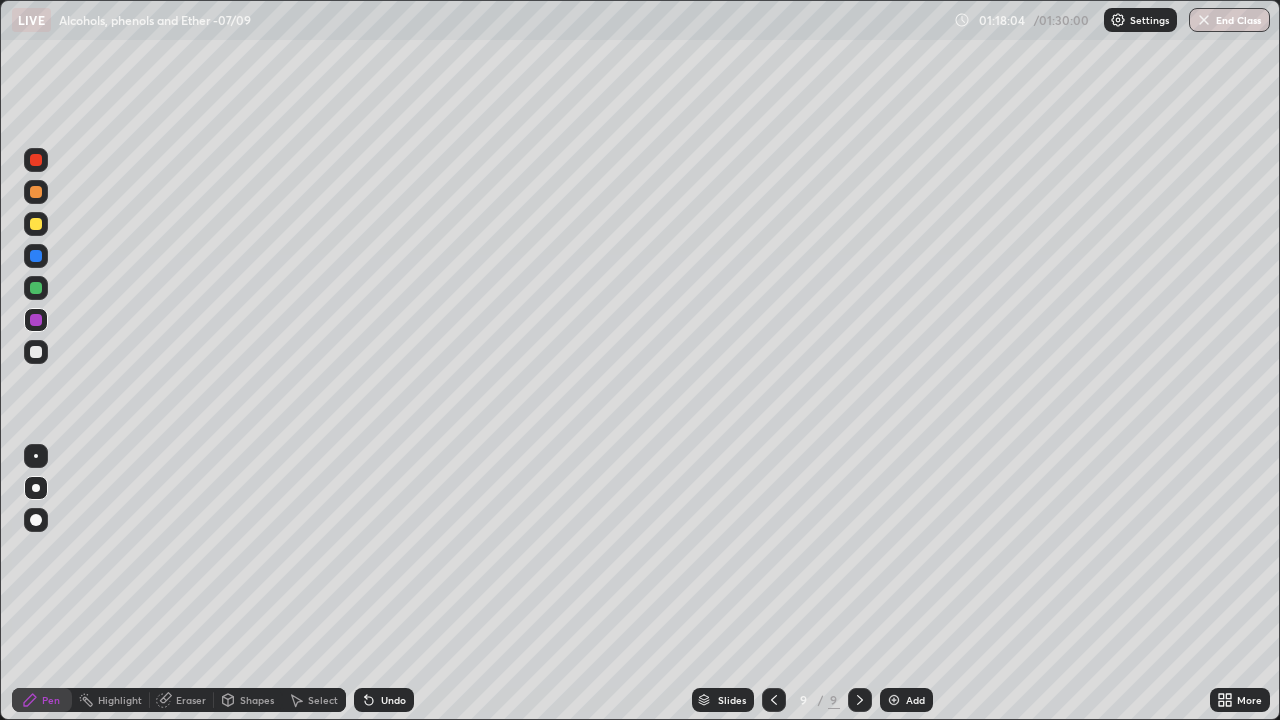 click at bounding box center [36, 352] 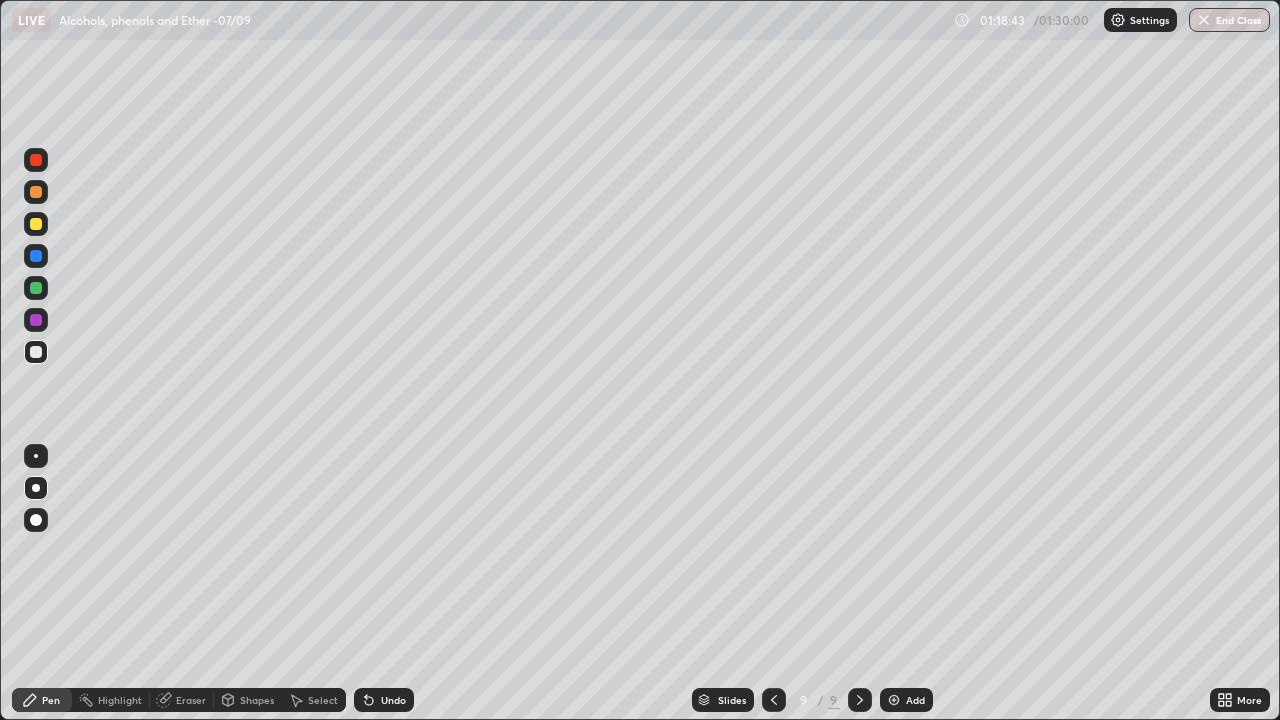 click on "Eraser" at bounding box center (191, 700) 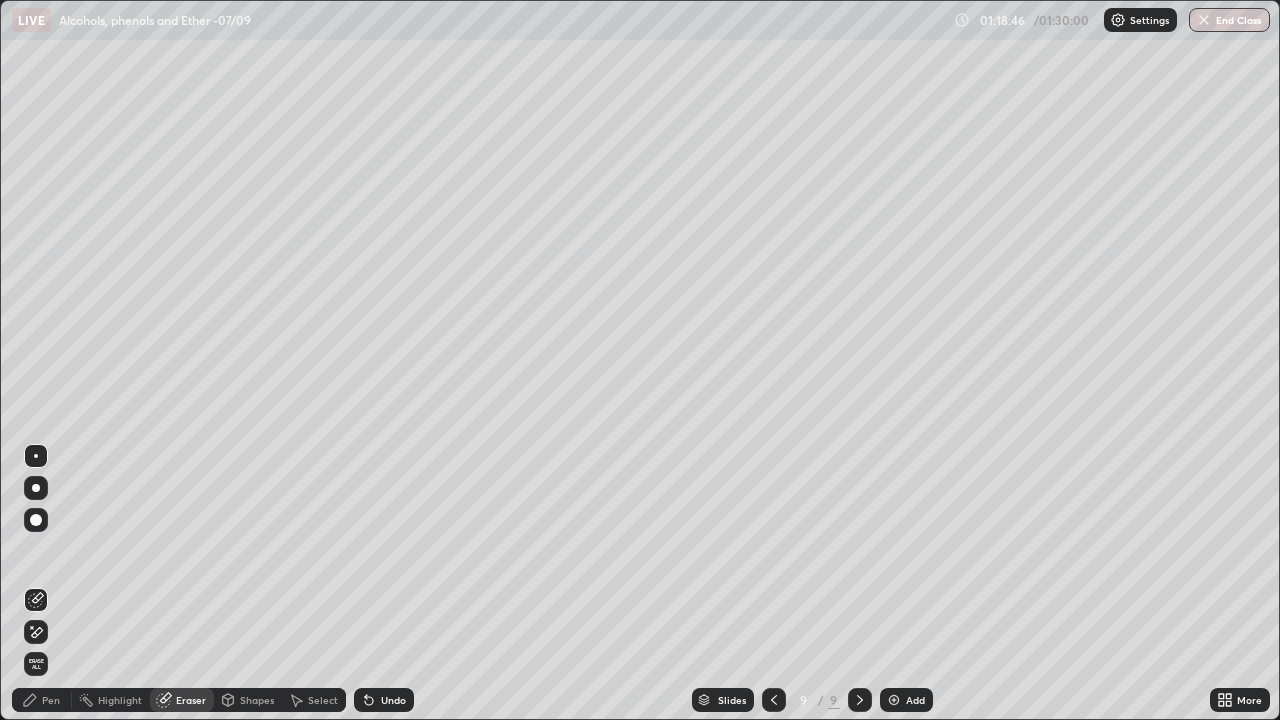 click on "Pen" at bounding box center (42, 700) 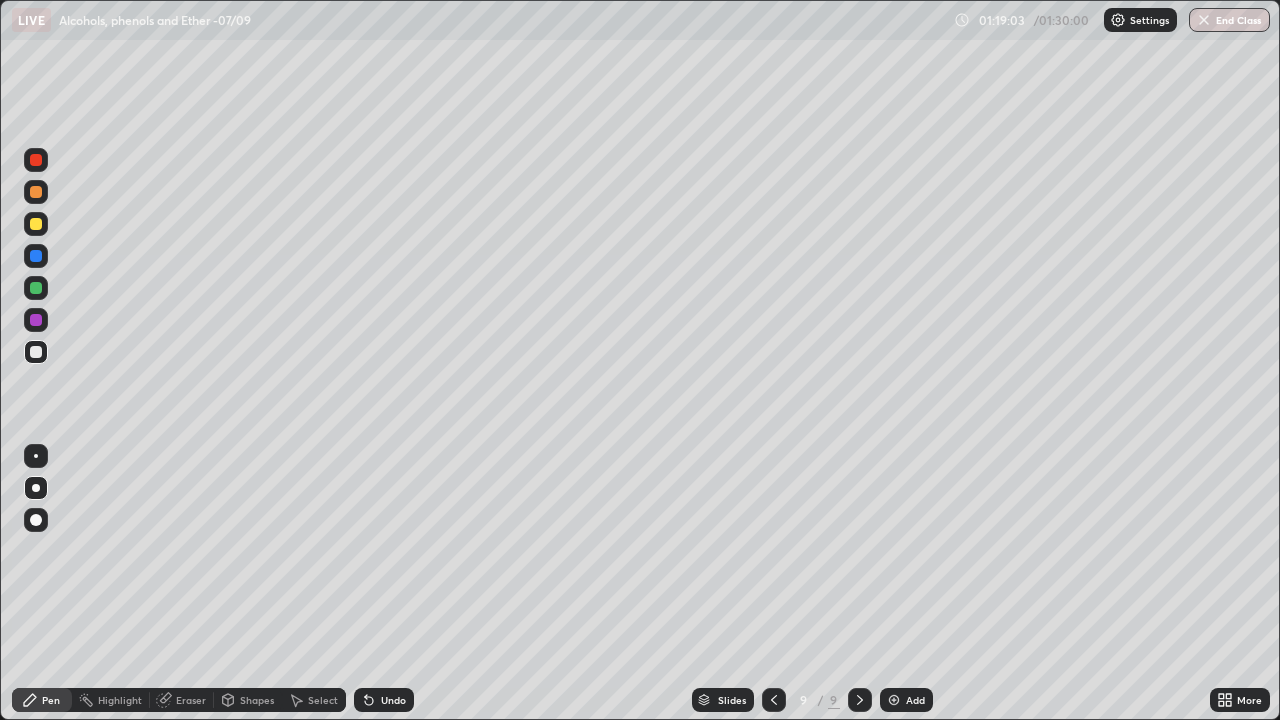 click on "Undo" at bounding box center [393, 700] 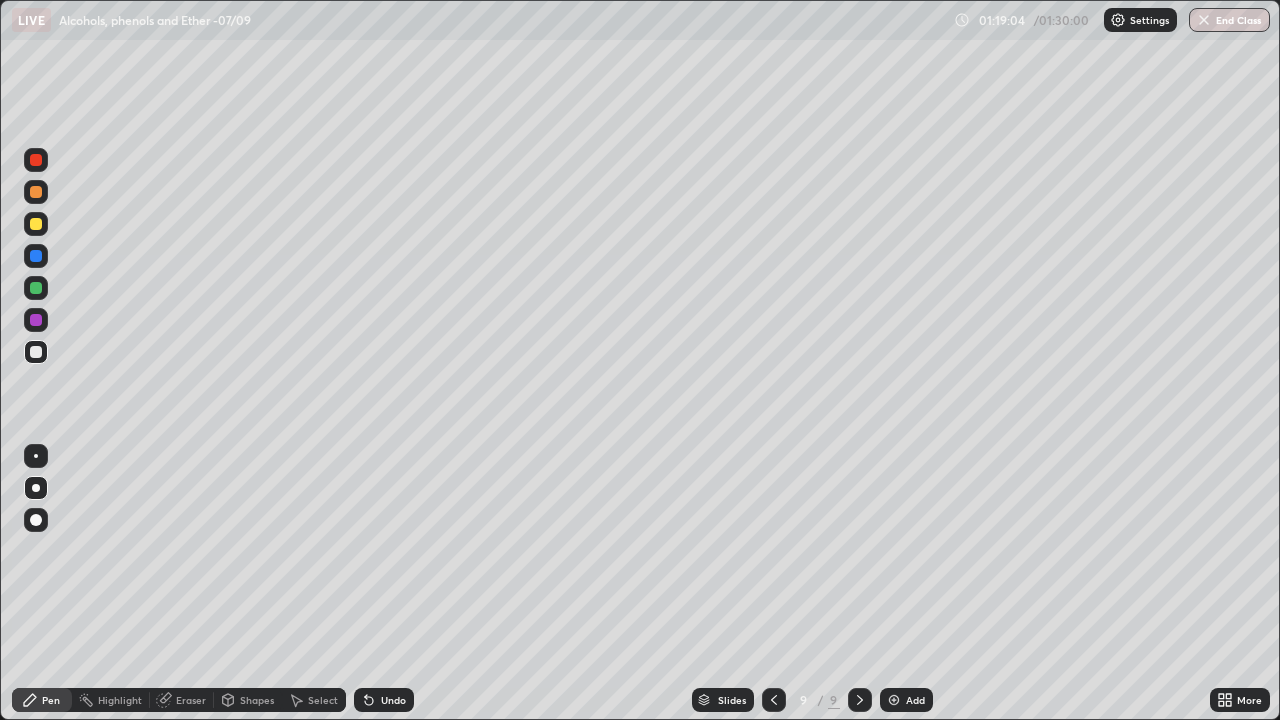 click on "Undo" at bounding box center [384, 700] 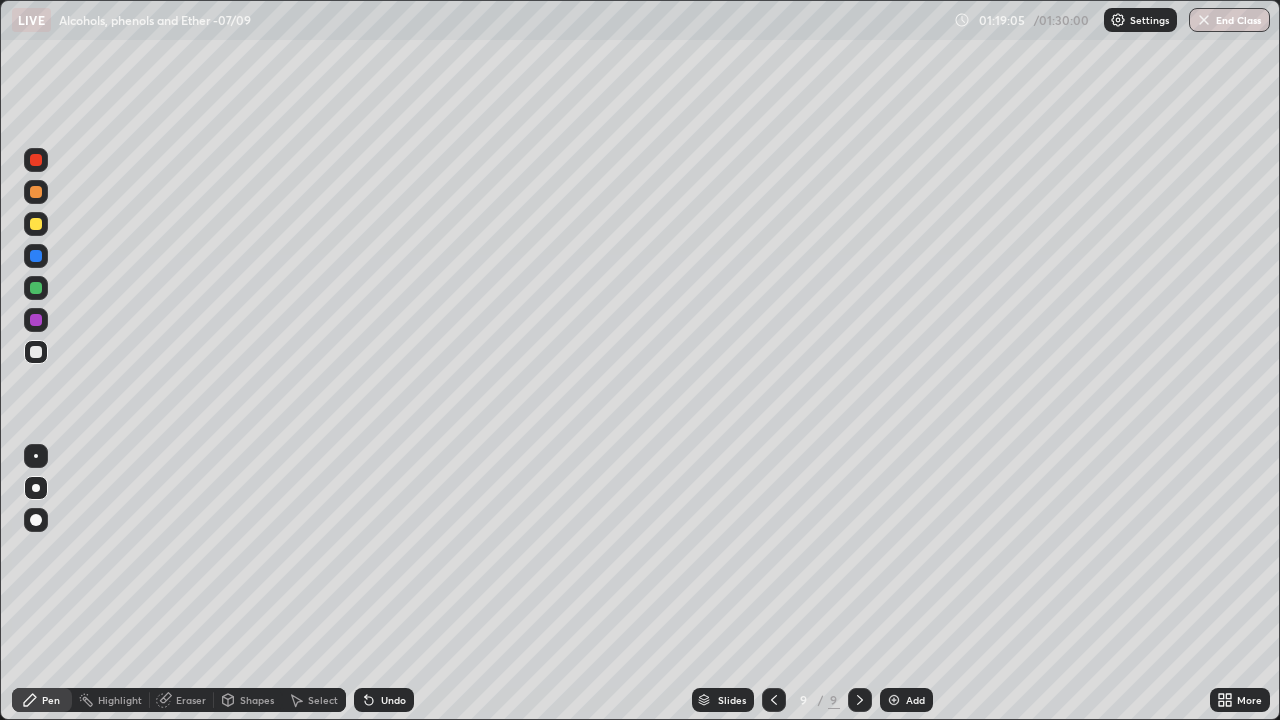 click on "Undo" at bounding box center [393, 700] 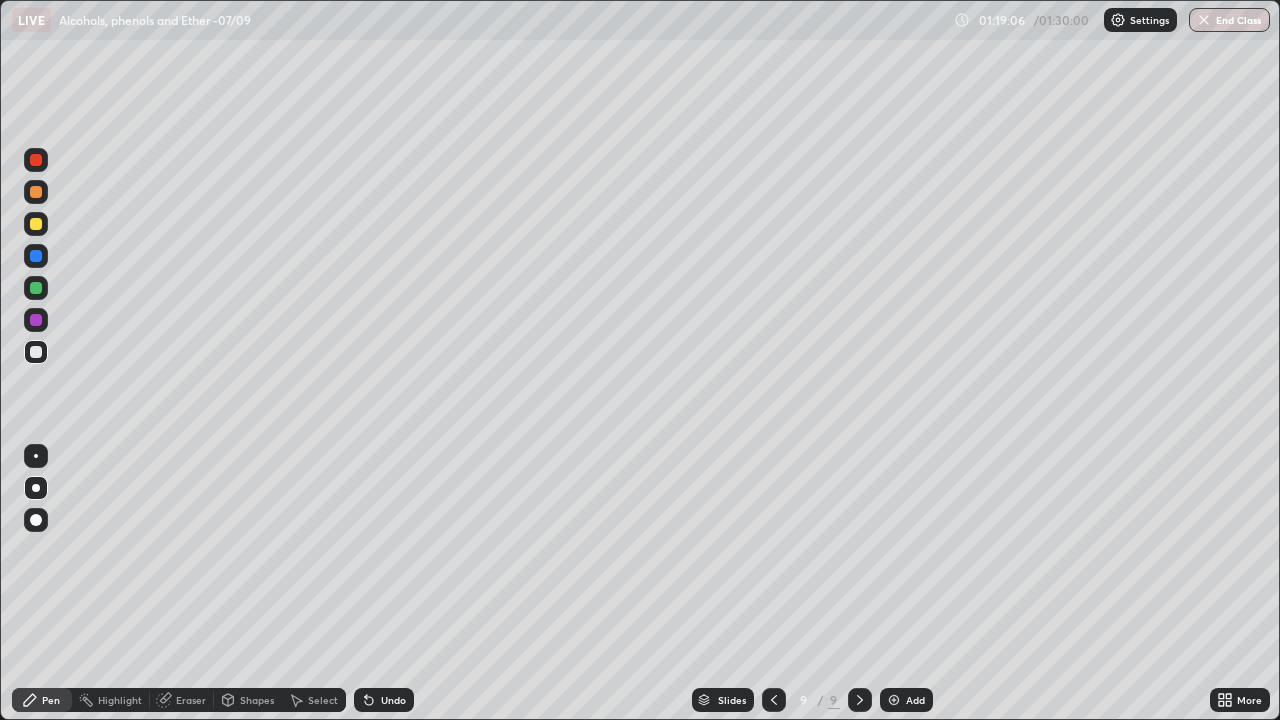 click on "Undo" at bounding box center (393, 700) 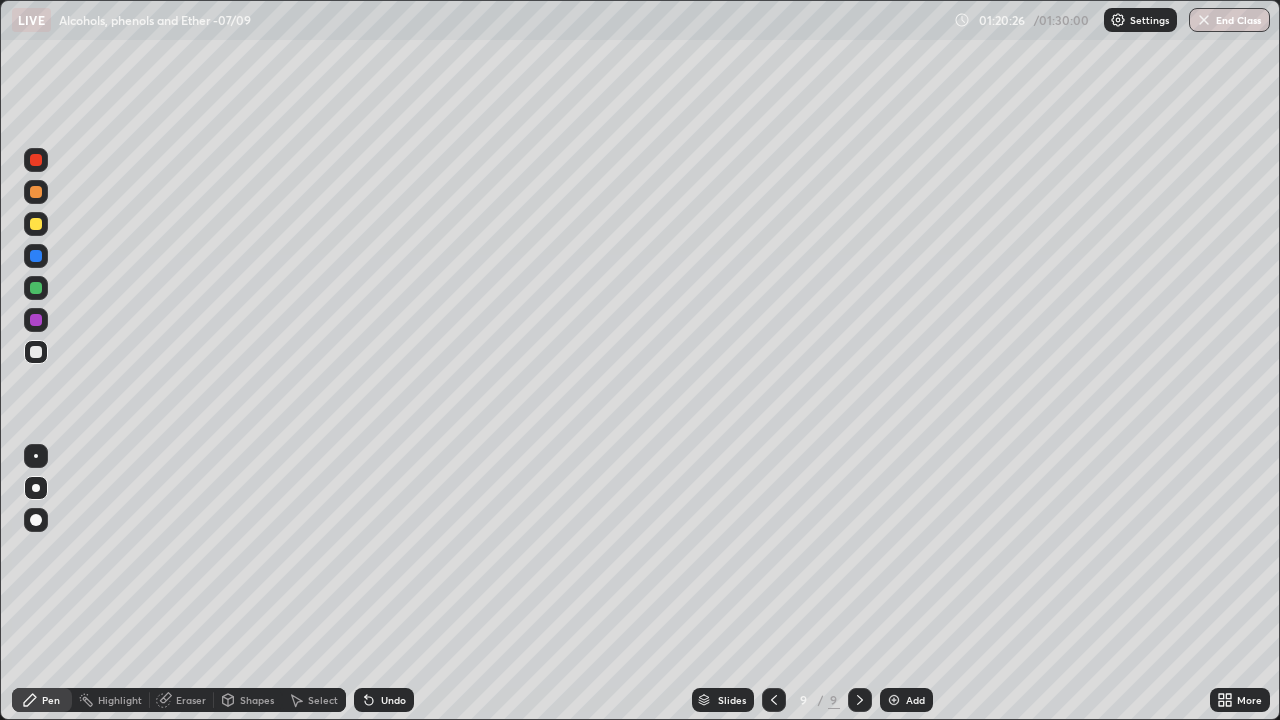 click at bounding box center [36, 288] 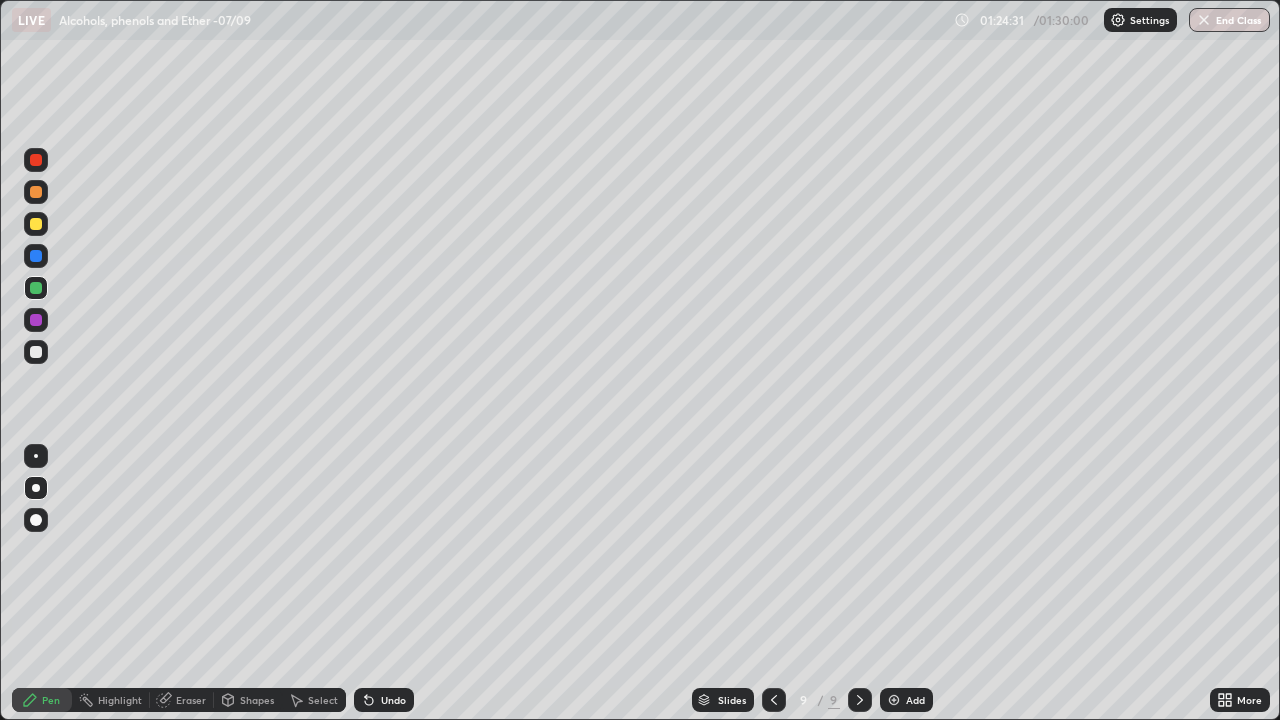 click on "End Class" at bounding box center [1229, 20] 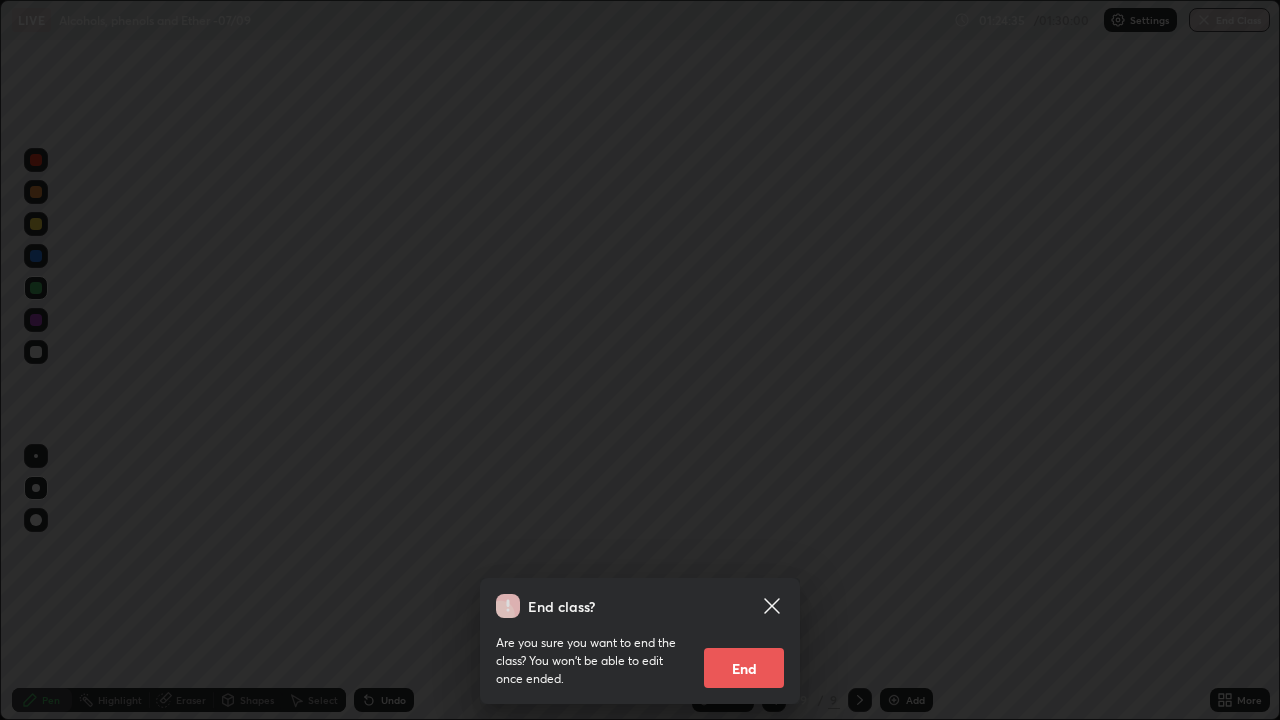 click on "End class? Are you sure you want to end the class? You won’t be able to edit once ended. End" at bounding box center (640, 360) 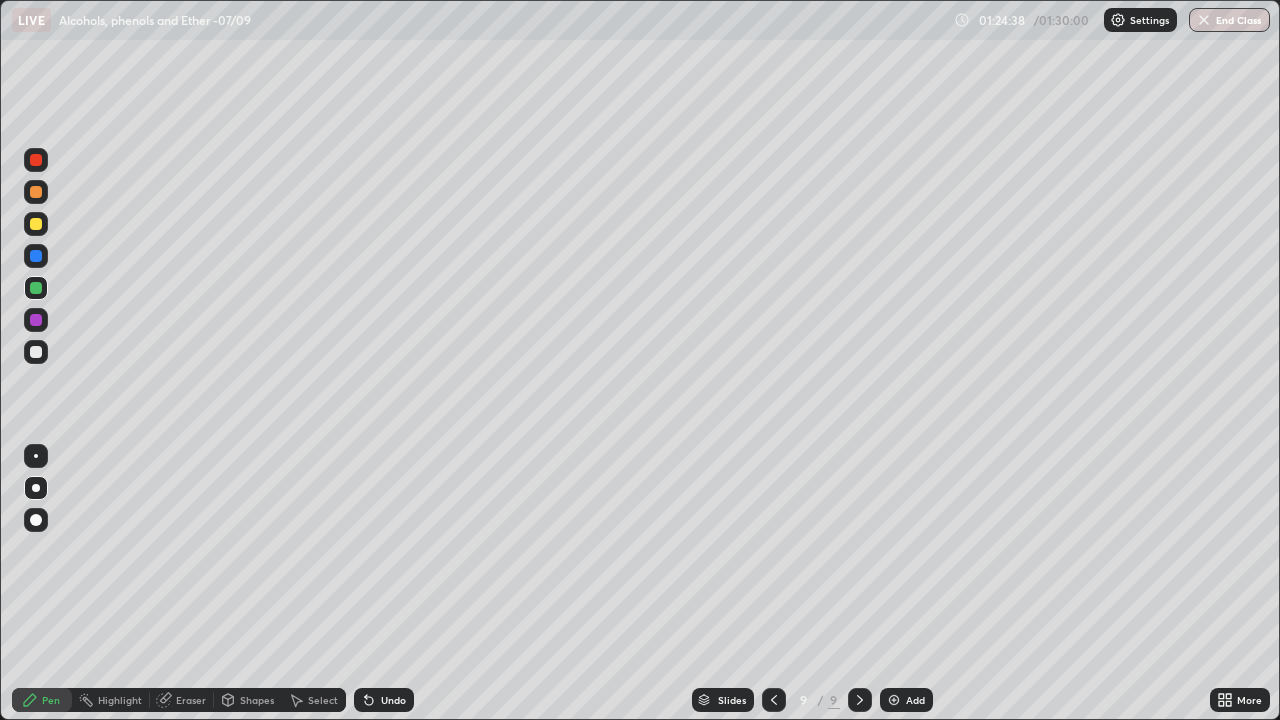 click on "End Class" at bounding box center (1229, 20) 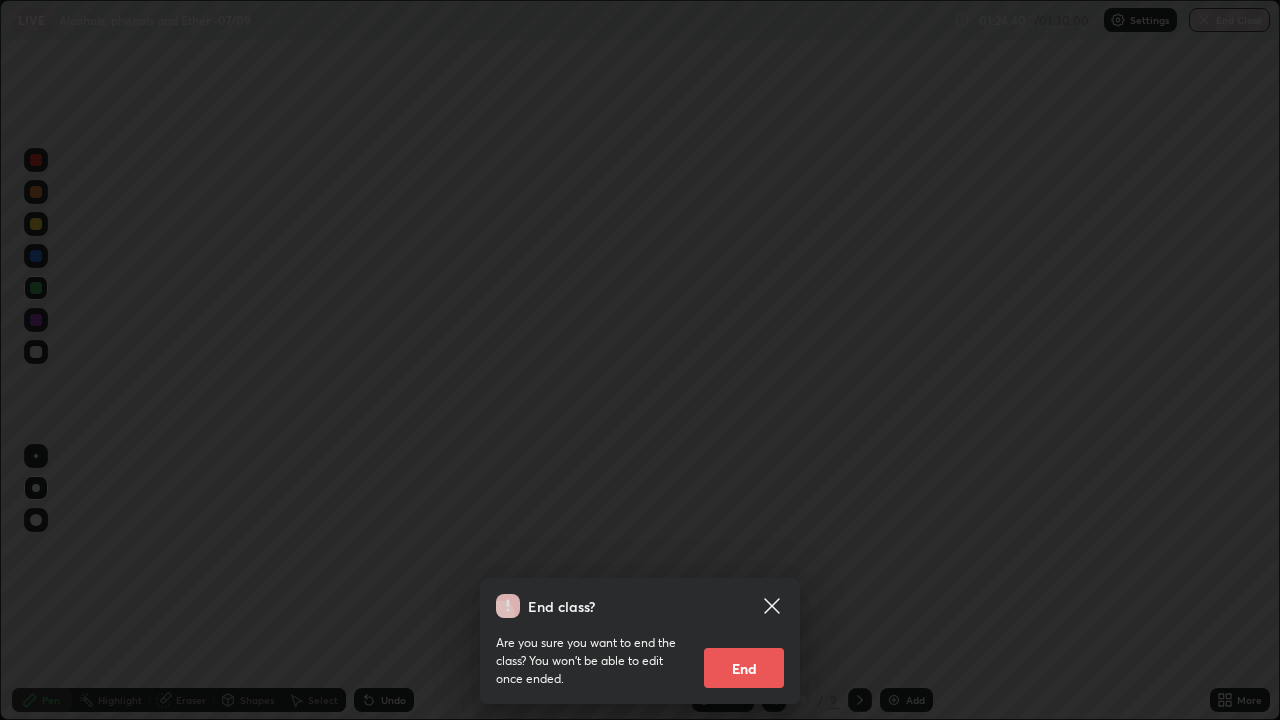 click on "End" at bounding box center [744, 668] 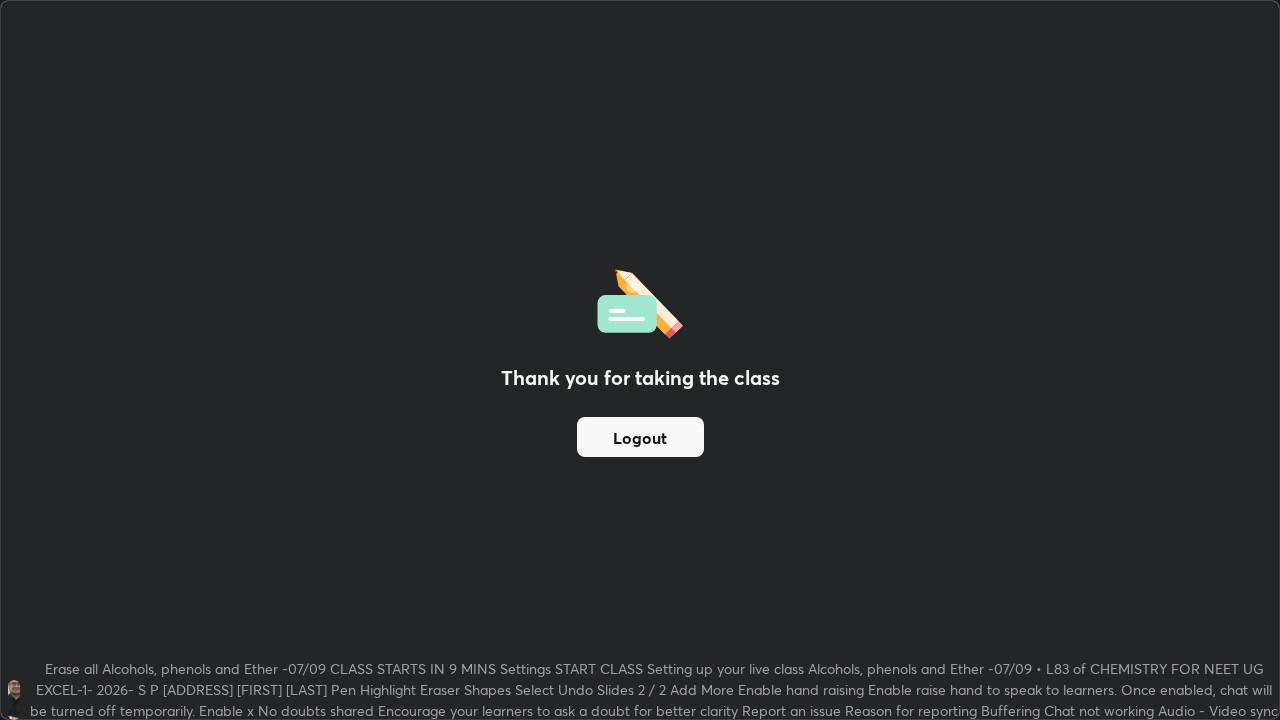 click on "Logout" at bounding box center [640, 437] 